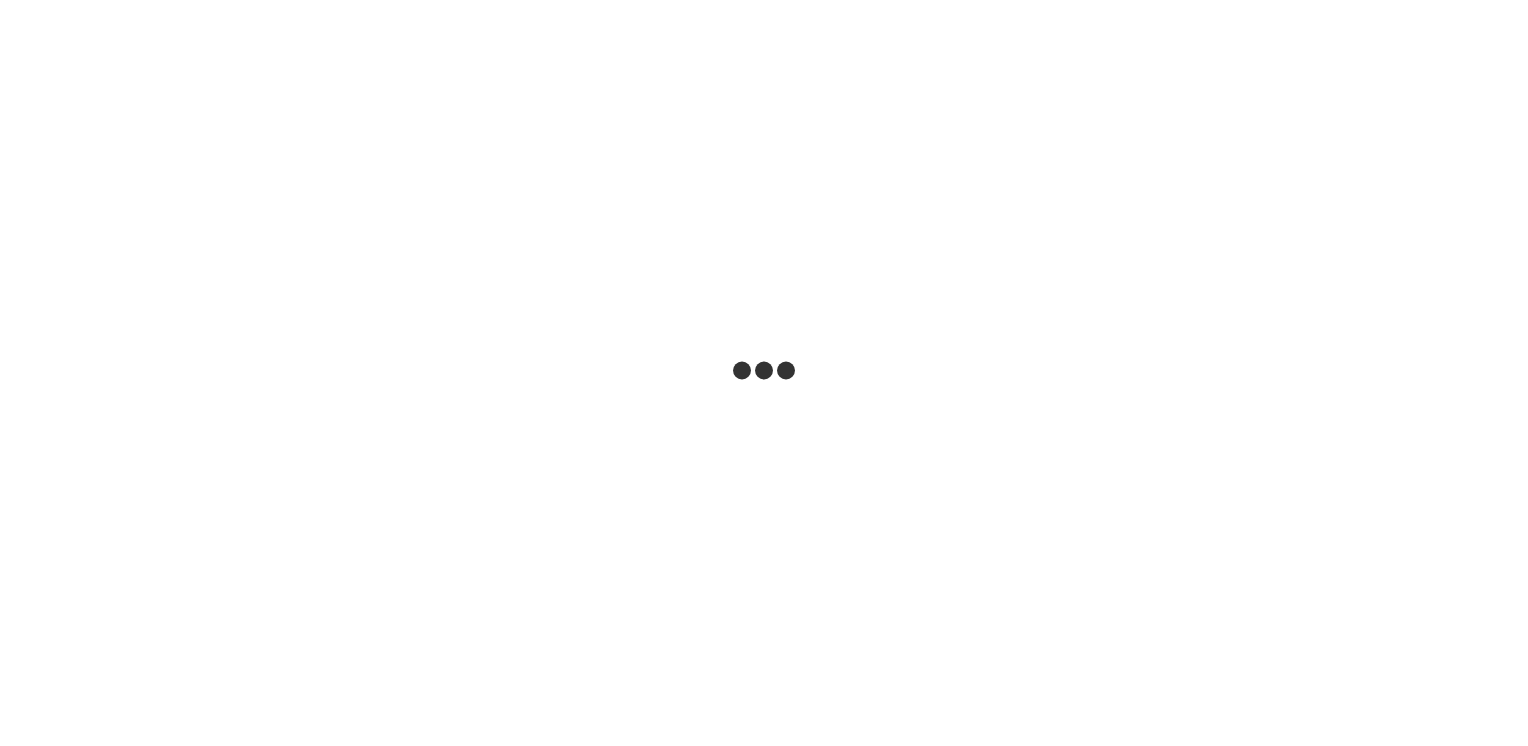 scroll, scrollTop: 0, scrollLeft: 0, axis: both 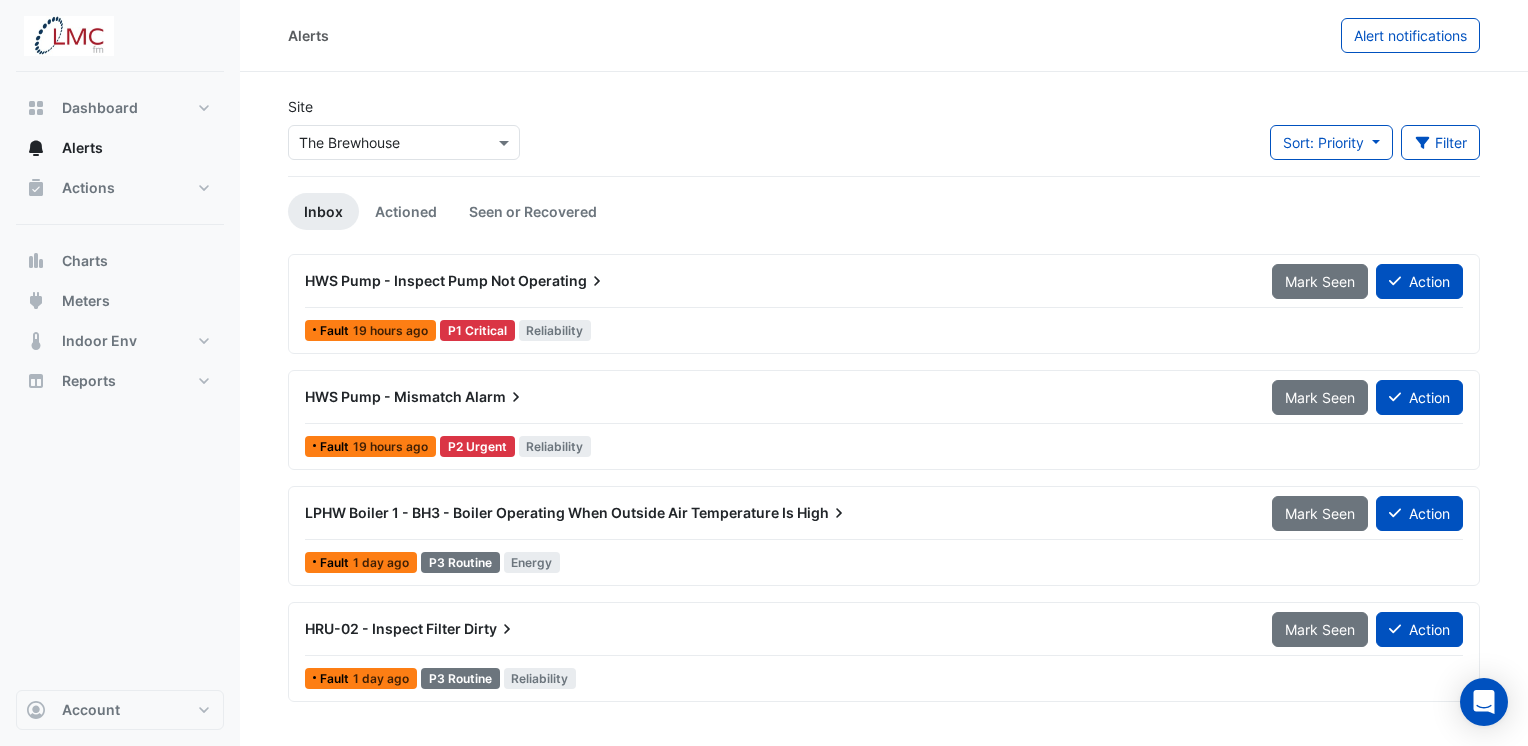 click on "Dashboard
Portfolio
Ratings
Performance
Alerts
Actions
Site
Manager
Charts" at bounding box center (120, 381) 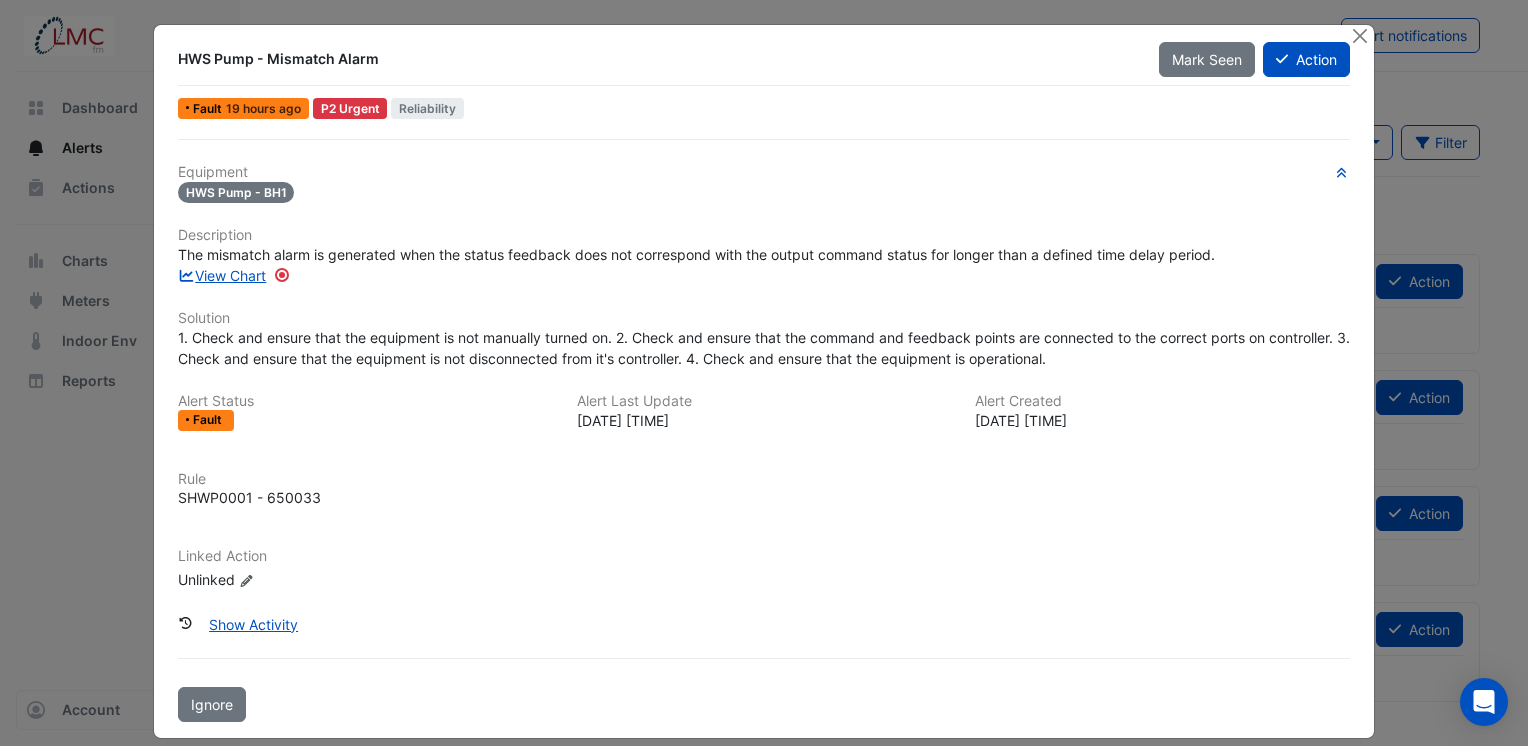 scroll, scrollTop: 0, scrollLeft: 0, axis: both 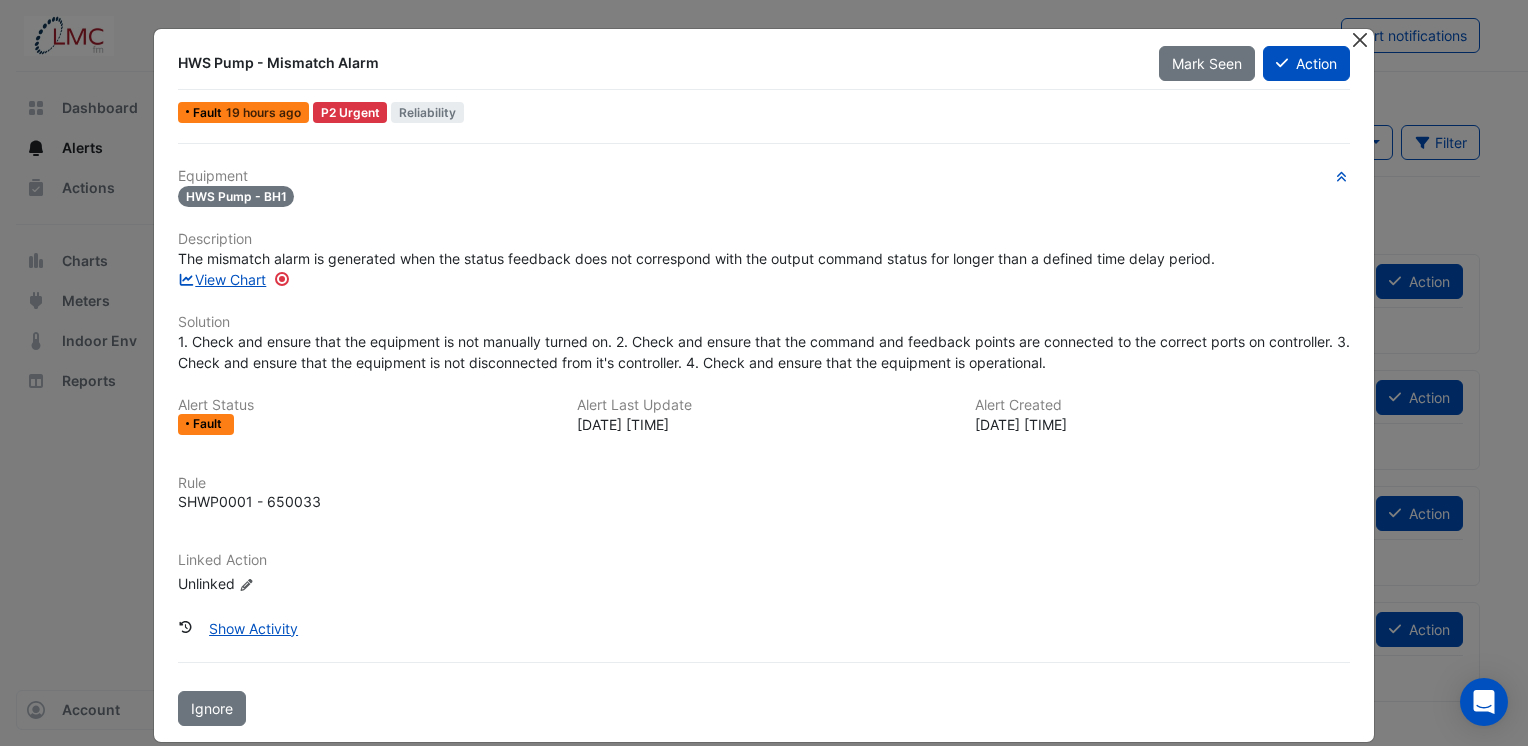 click 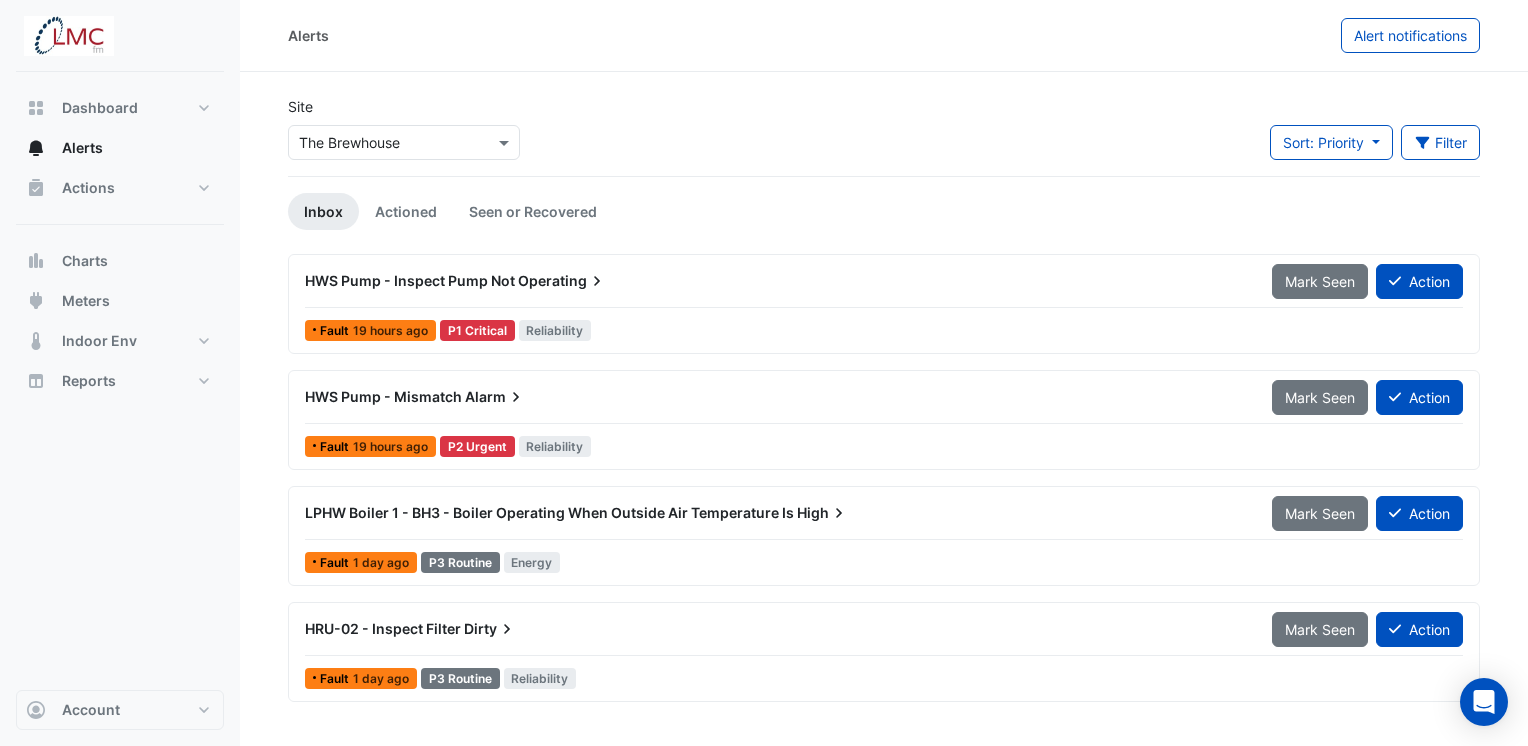 click on "HWS Pump - Mismatch" at bounding box center (383, 396) 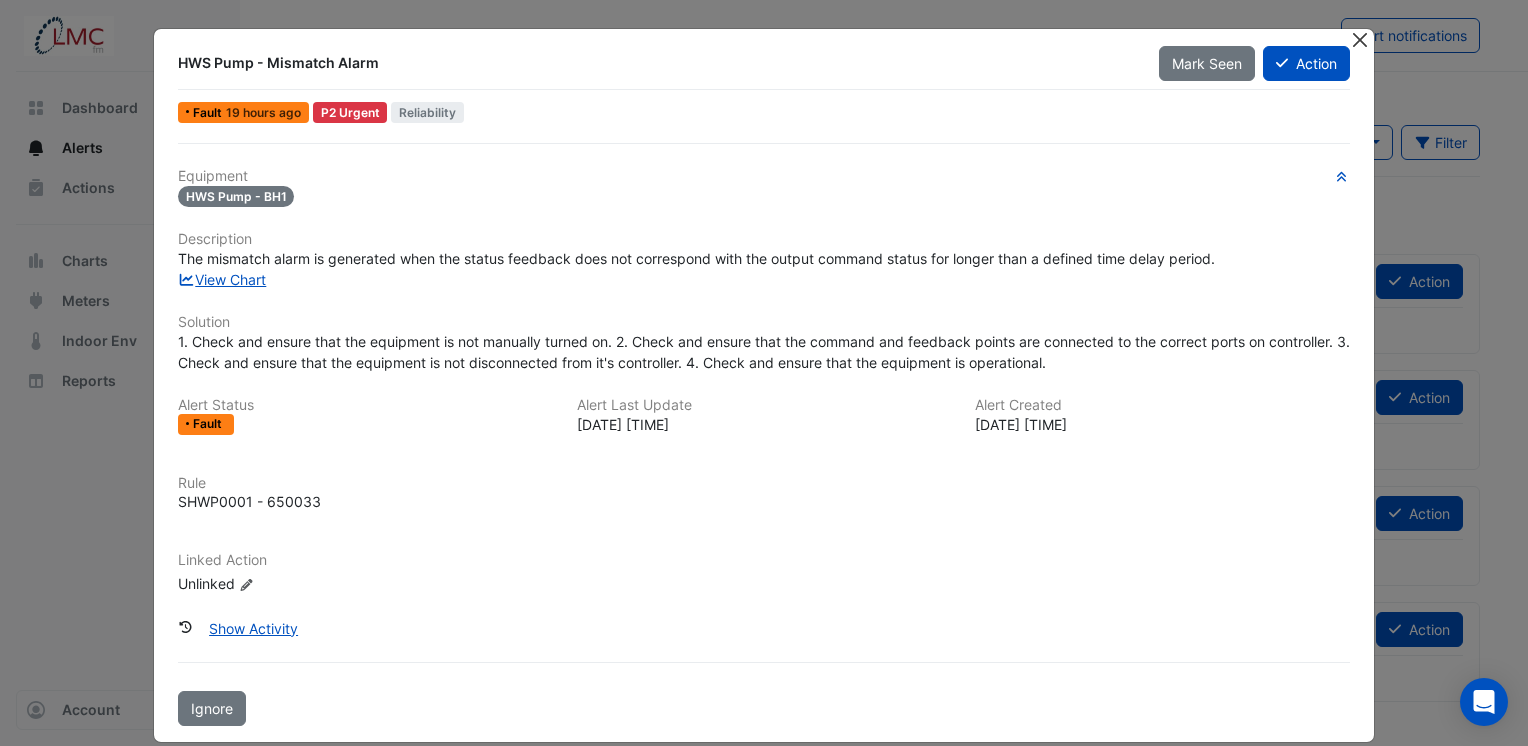 click 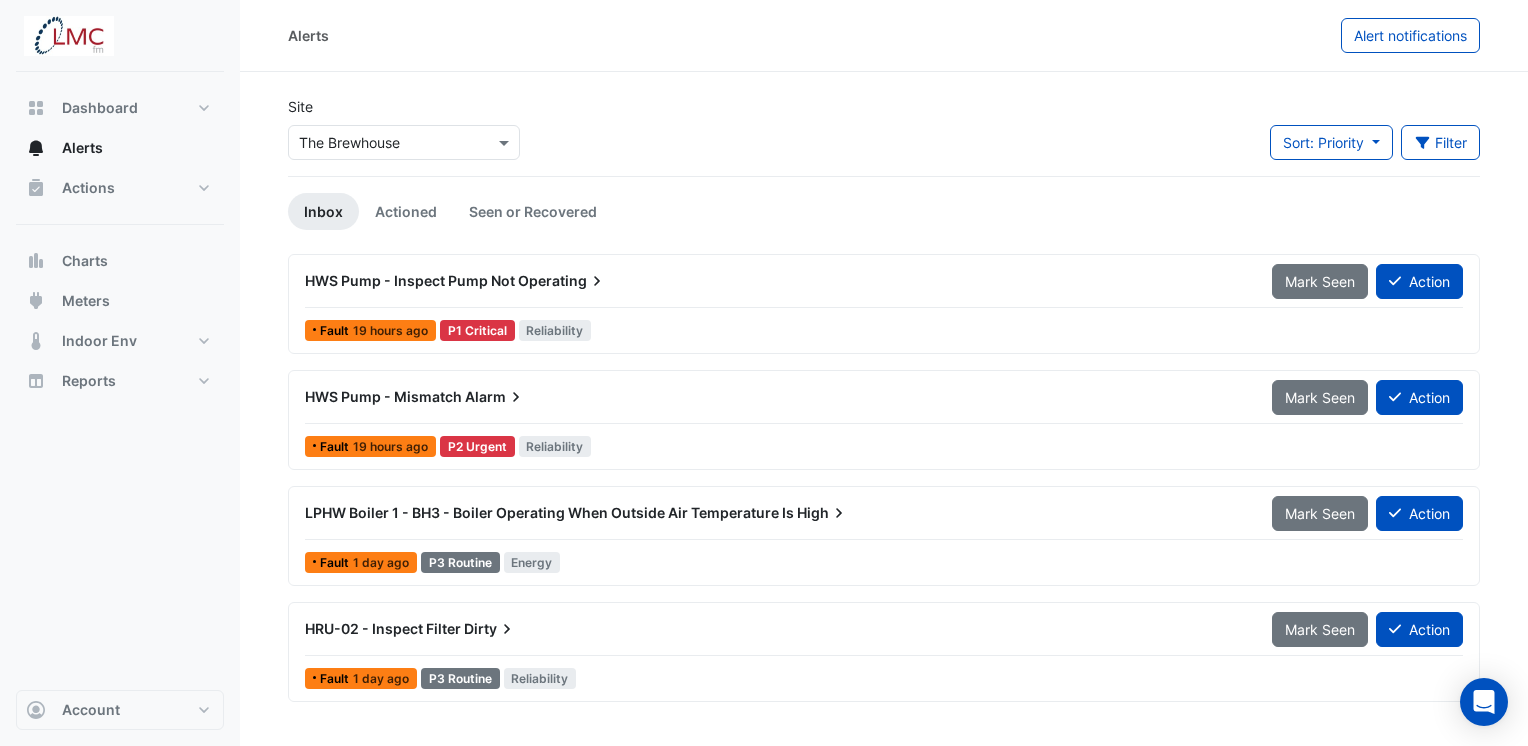 click on "HWS Pump - Inspect Pump Not
Operating" at bounding box center (776, 281) 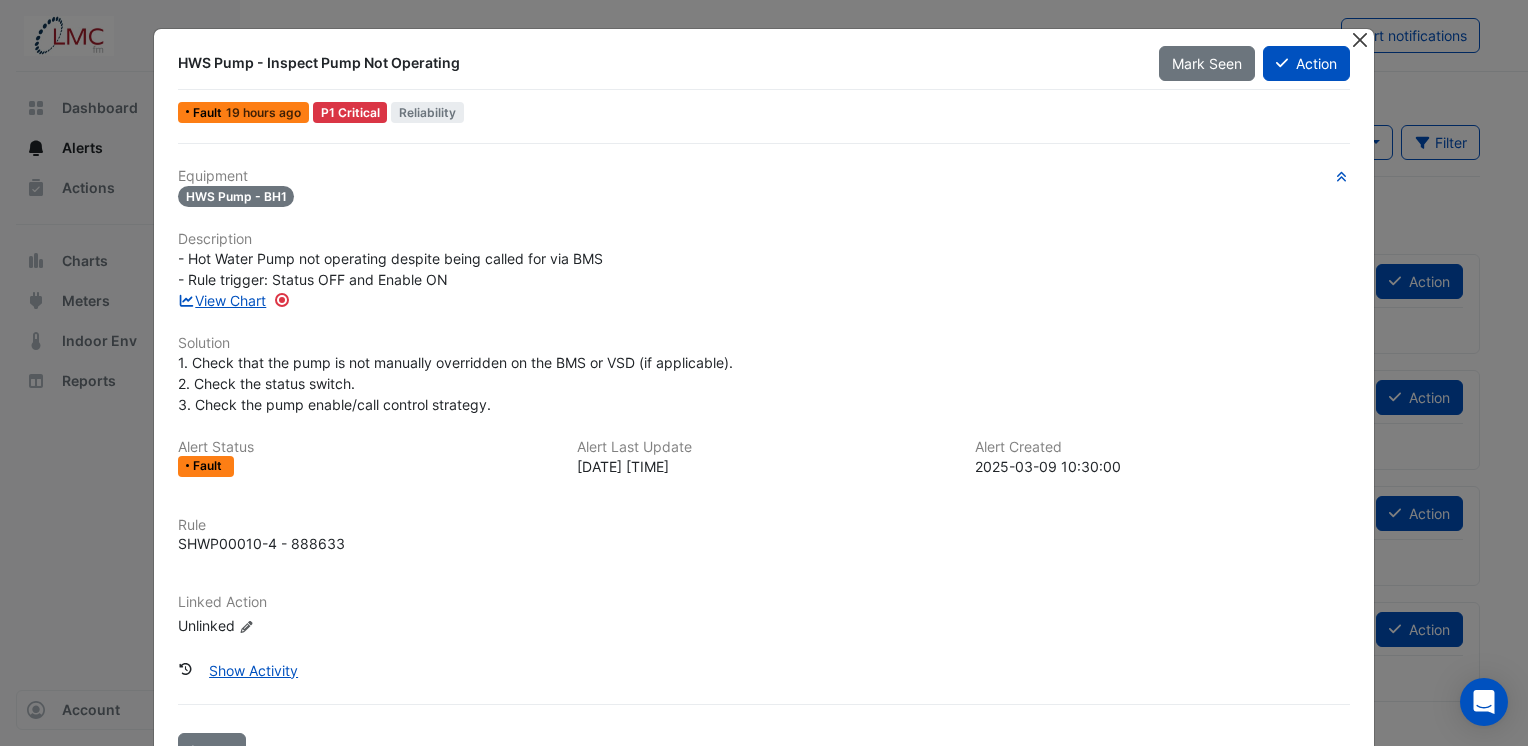 click 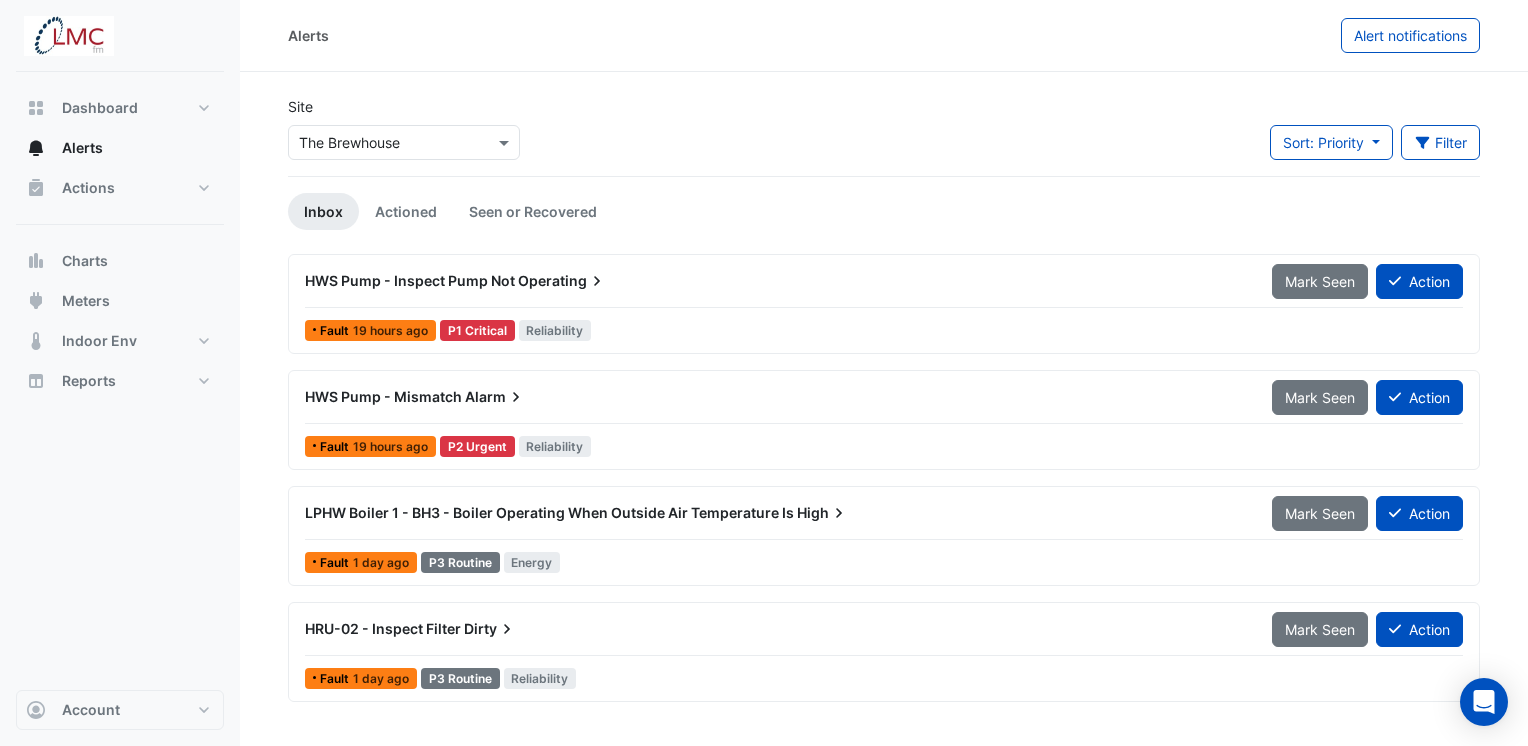 click on "High" at bounding box center (823, 513) 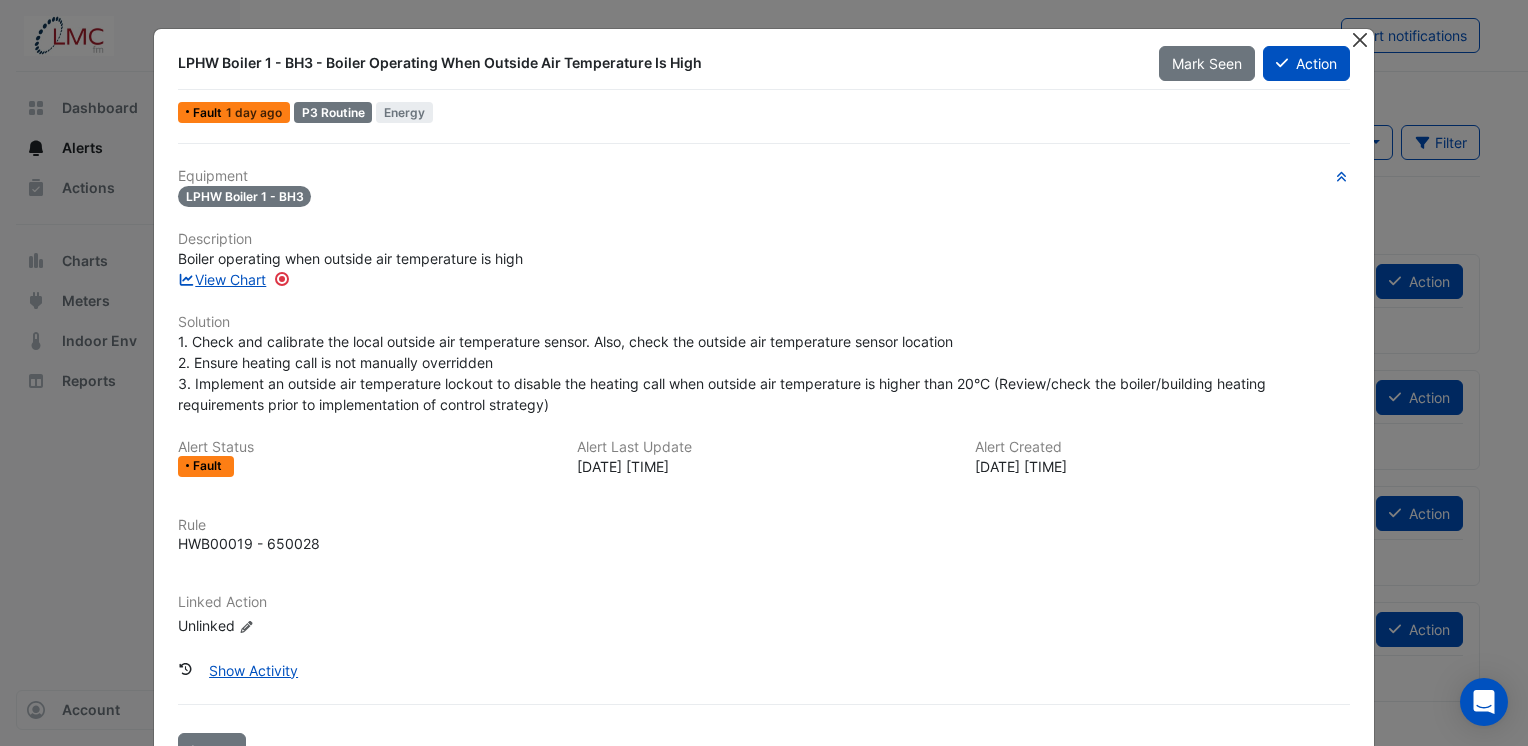 click 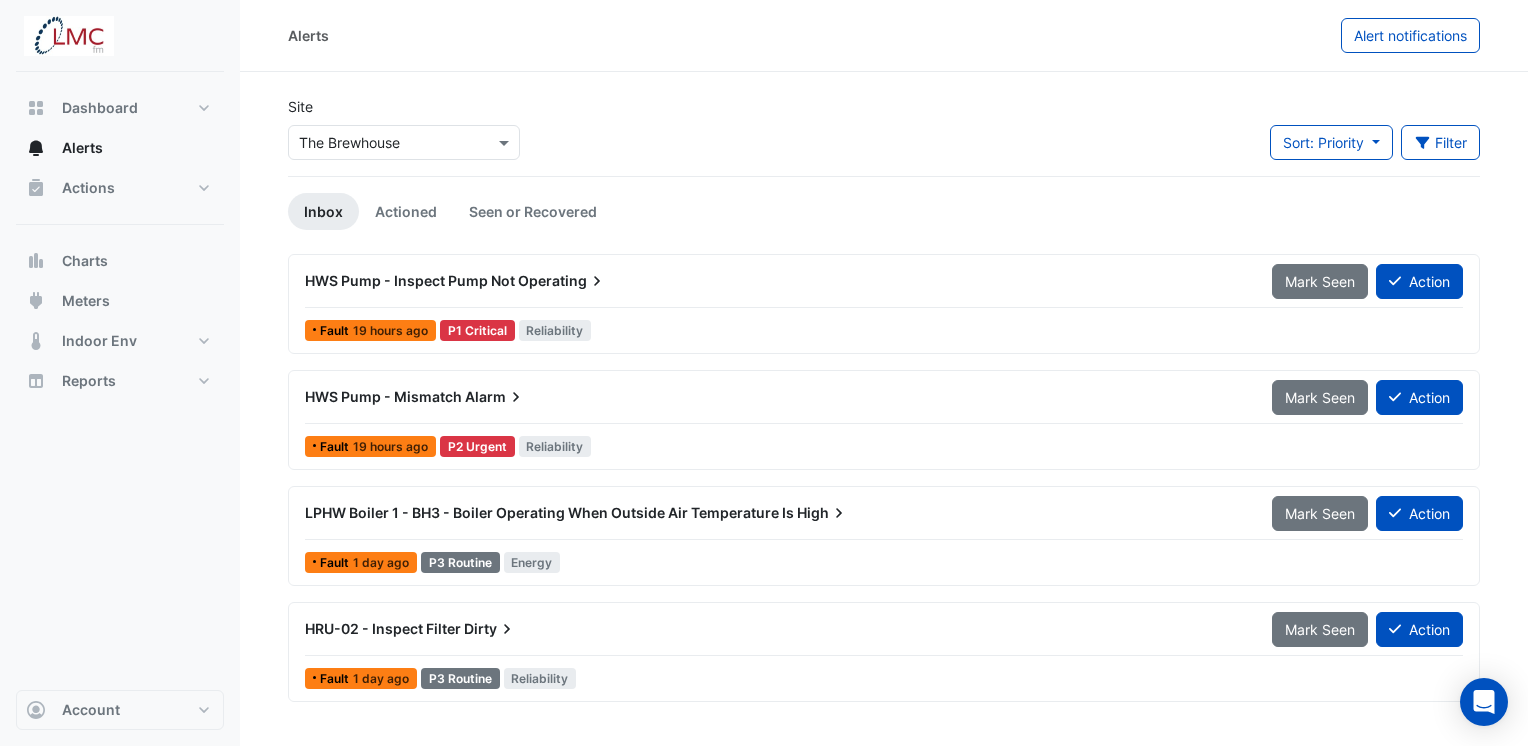 click on "High" at bounding box center (823, 513) 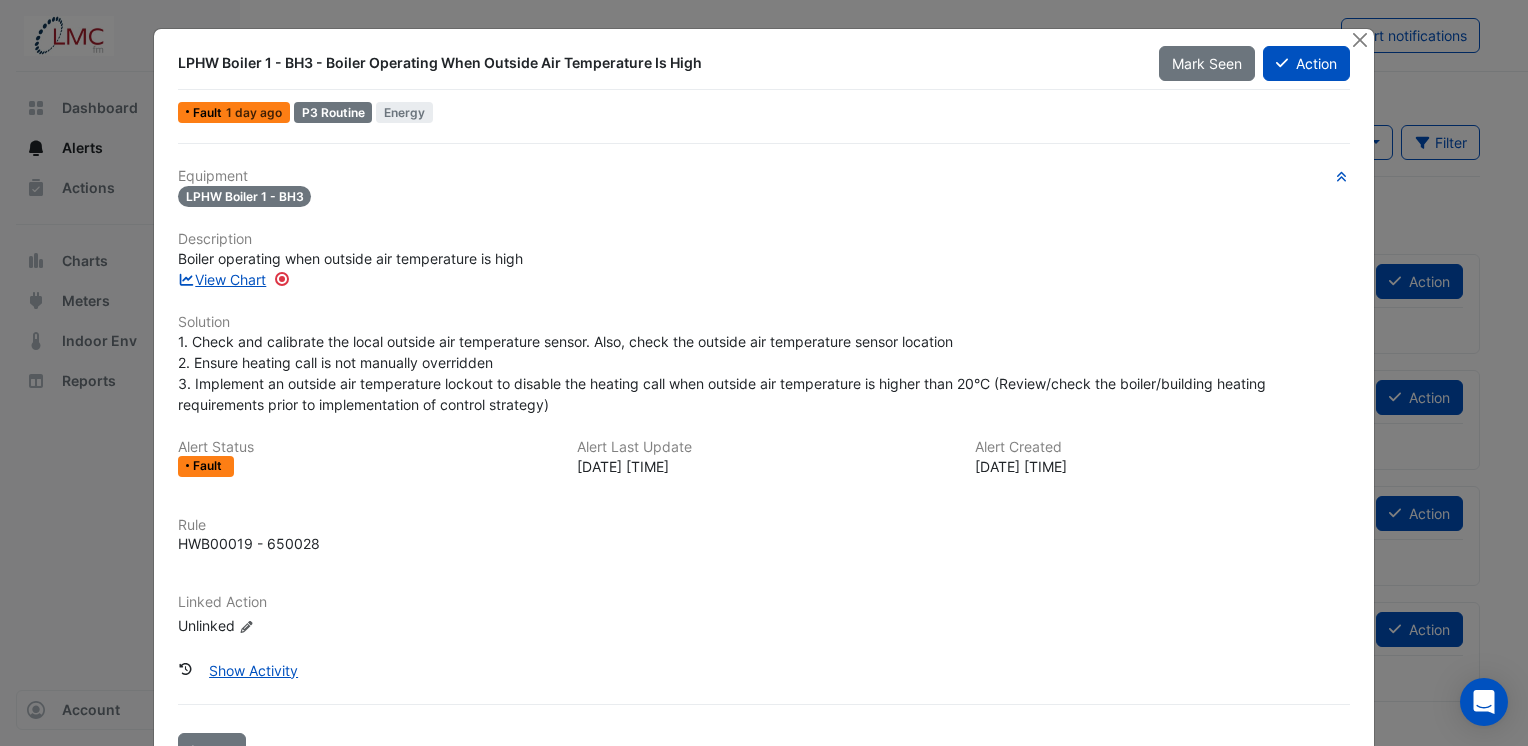 scroll, scrollTop: 0, scrollLeft: 0, axis: both 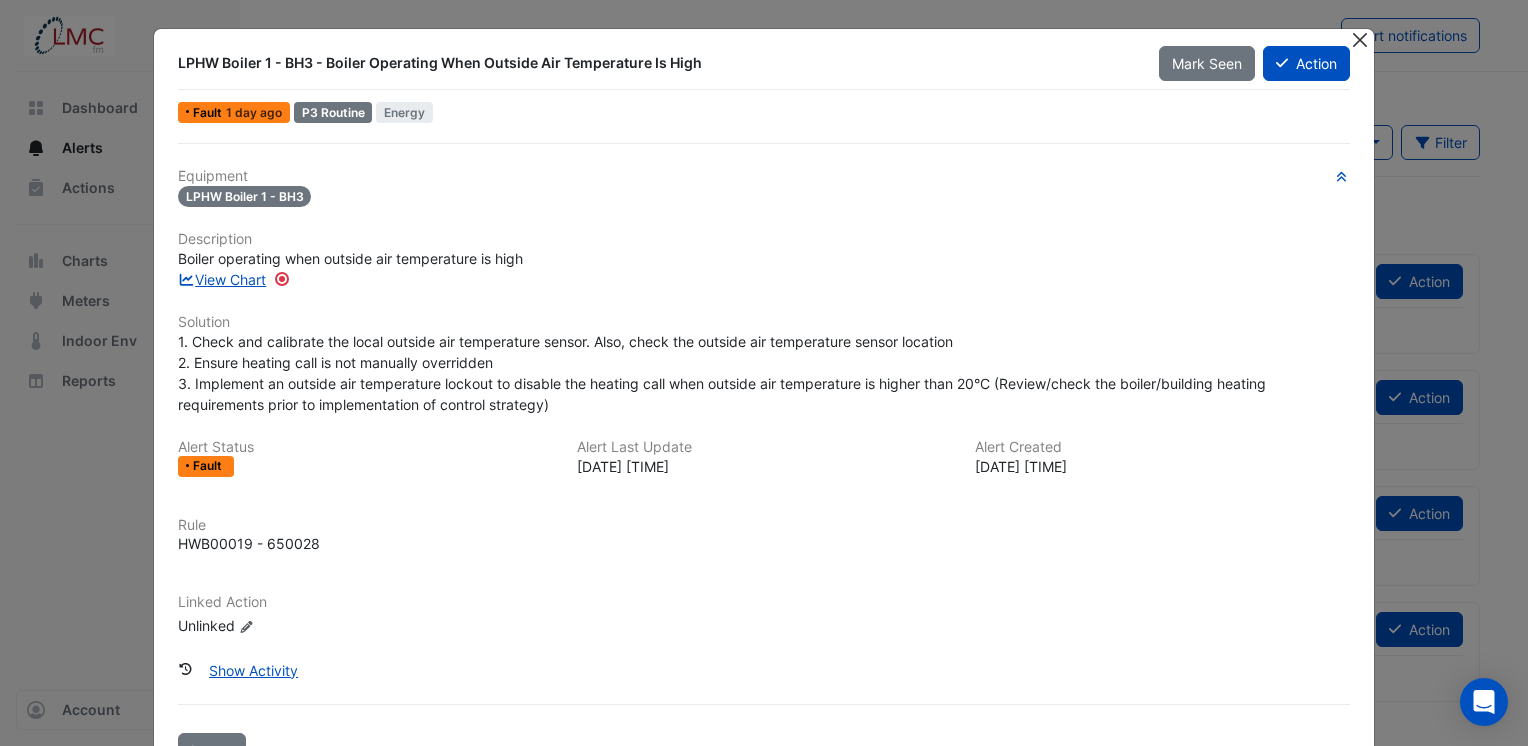 click 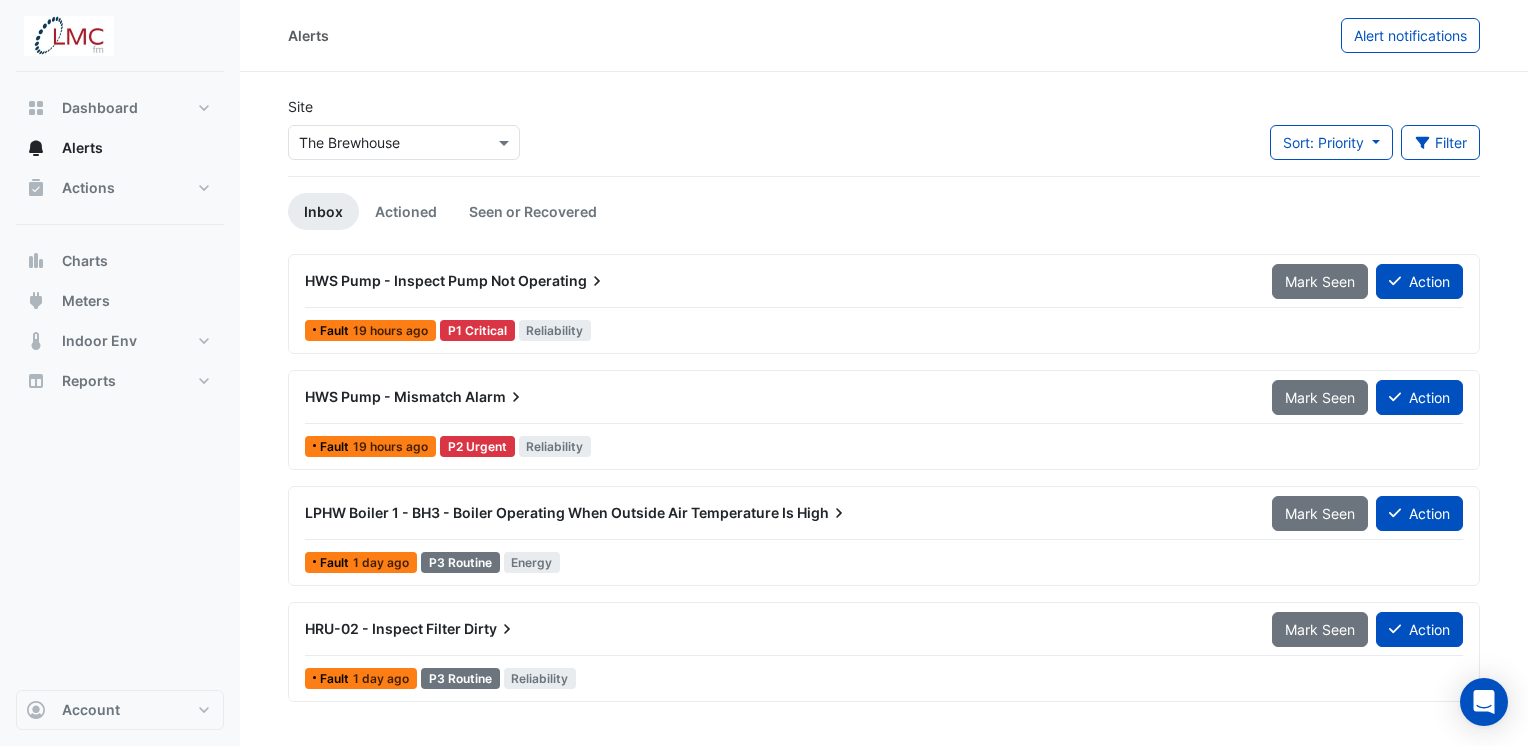 click on "Alarm" at bounding box center (495, 397) 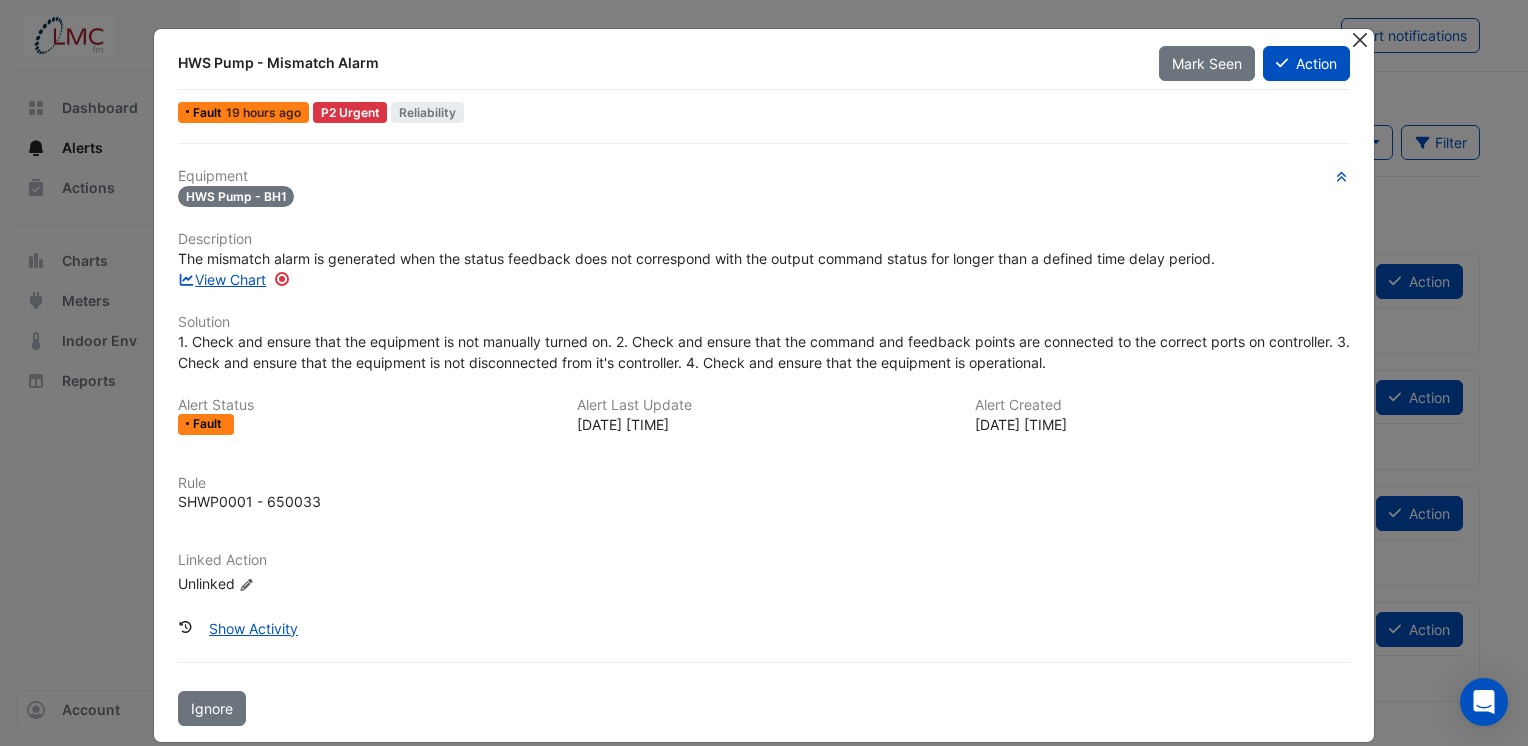 click 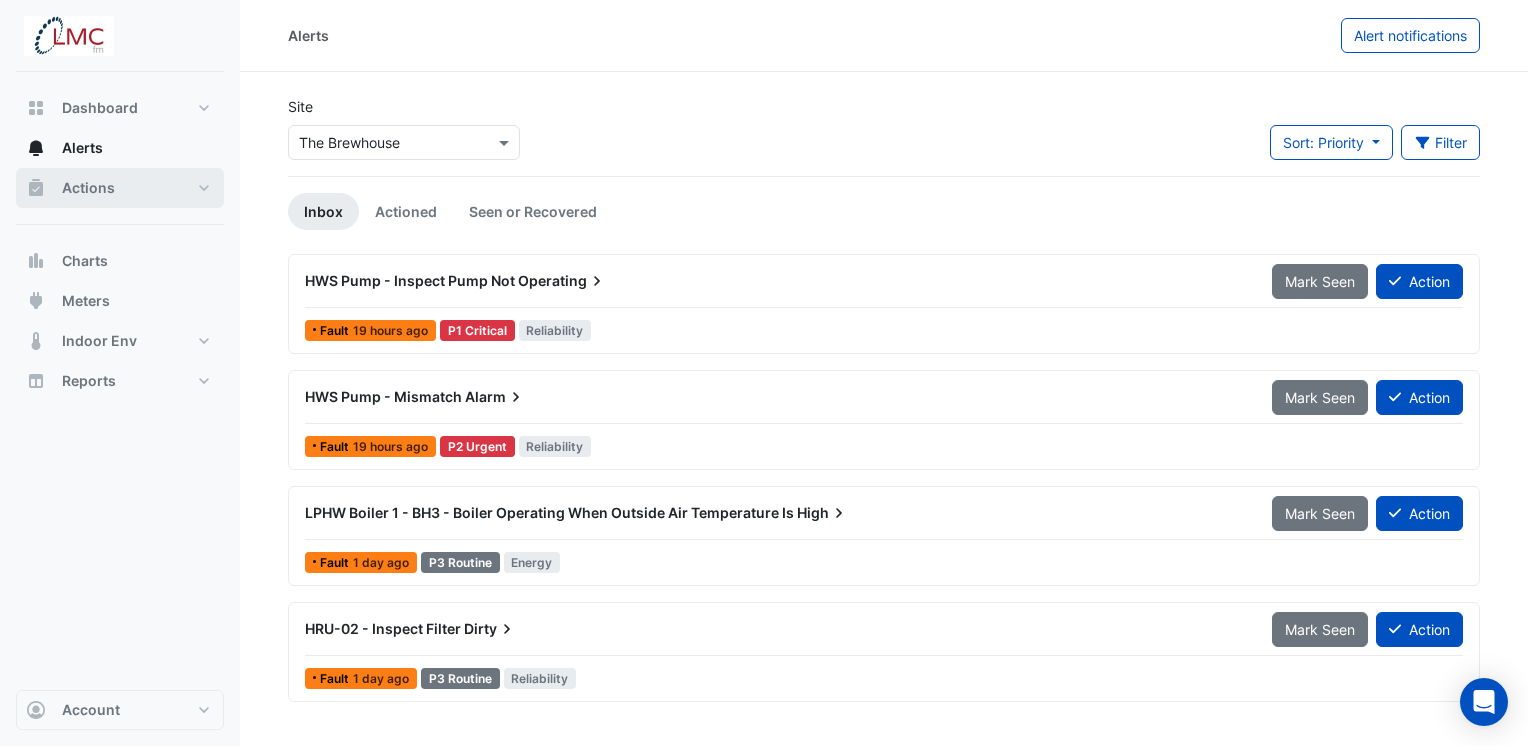 click on "Actions" at bounding box center [120, 188] 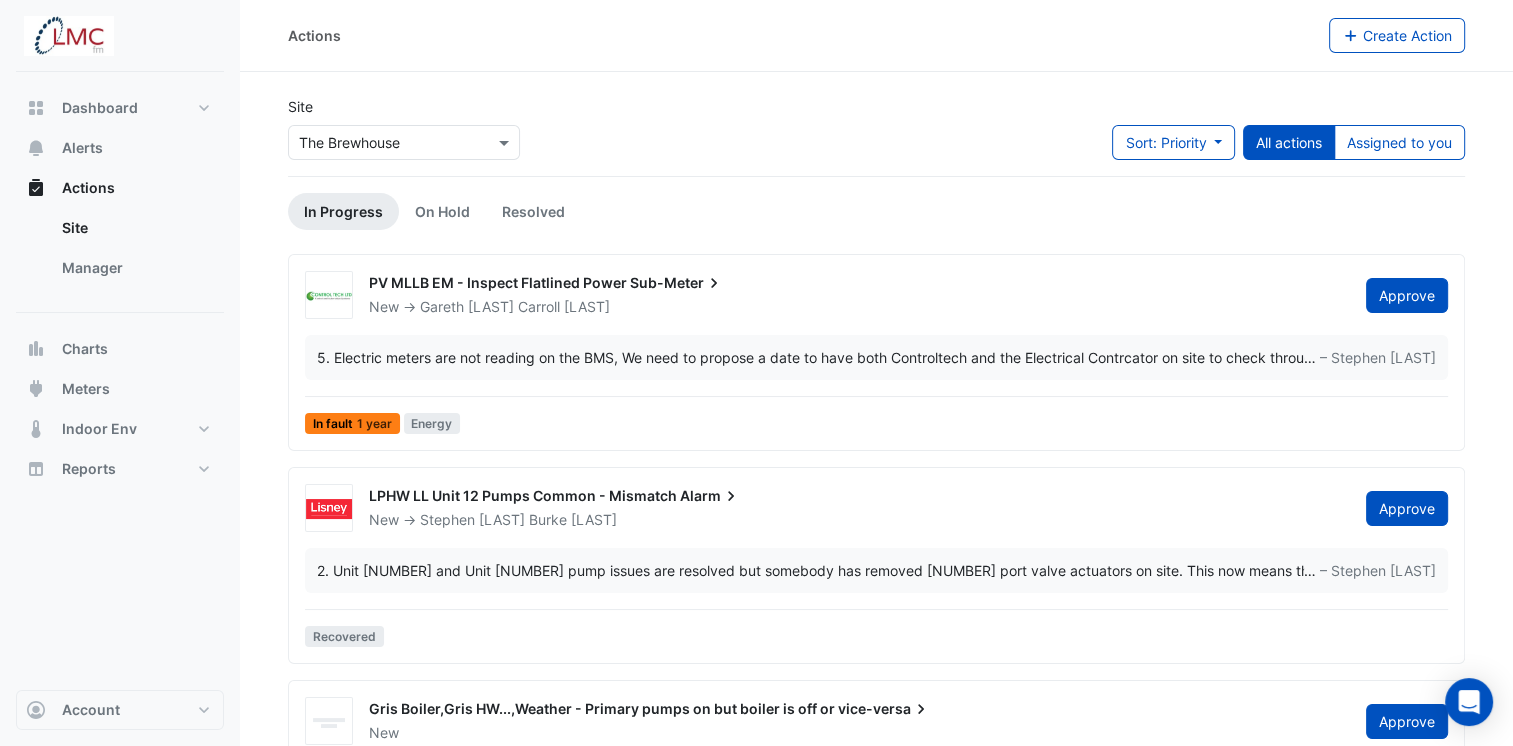 click on "2.	Unit [NUMBER] and Unit [NUMBER] pump issues are resolved but somebody has removed [NUMBER] port valve actuators on site. This now means that the circuits are full temperature with no weather compensation resulting in excessive energy use. This was most likely done as the tenants engaged their own contractor's and did not coordinate with M&K, Lisneys or Controltech." at bounding box center (810, 570) 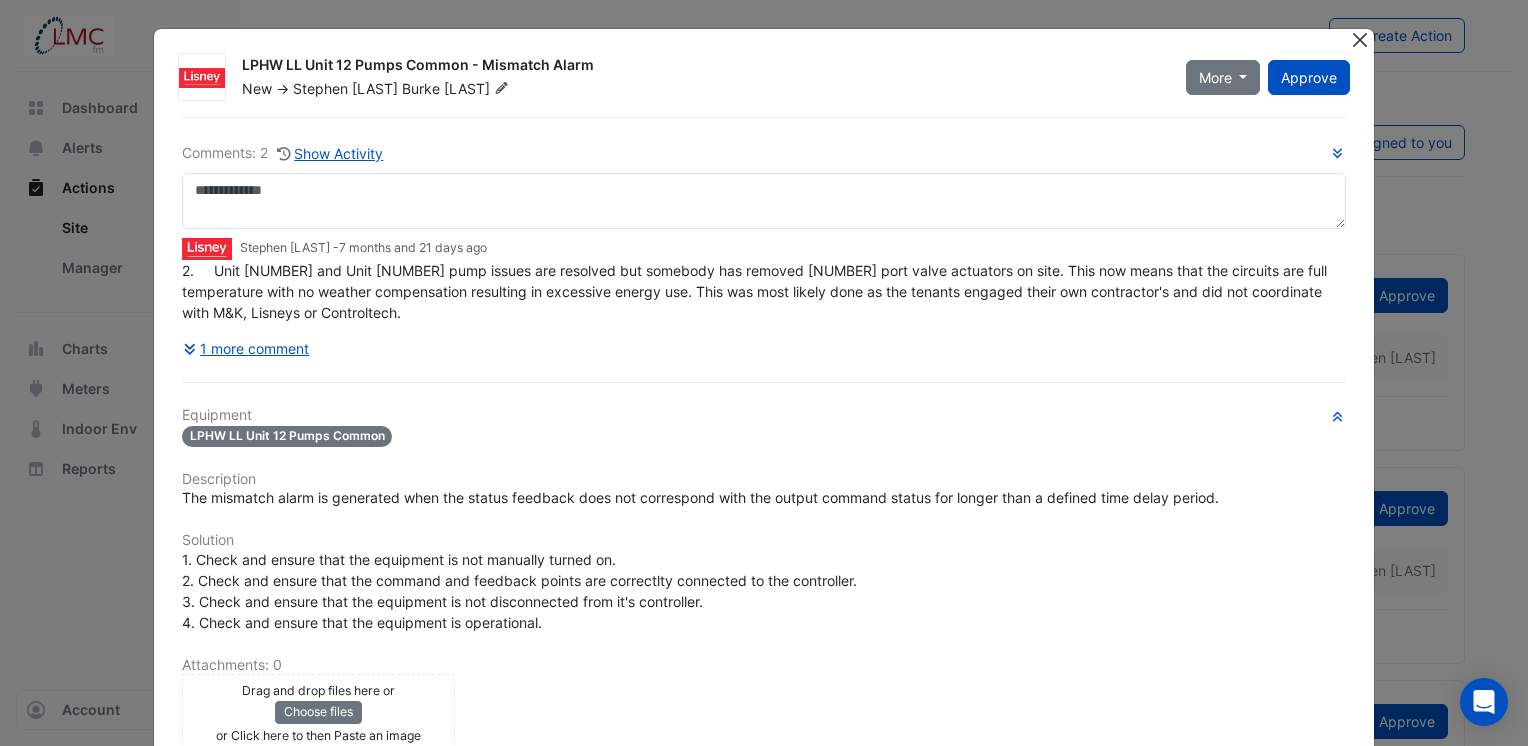 click 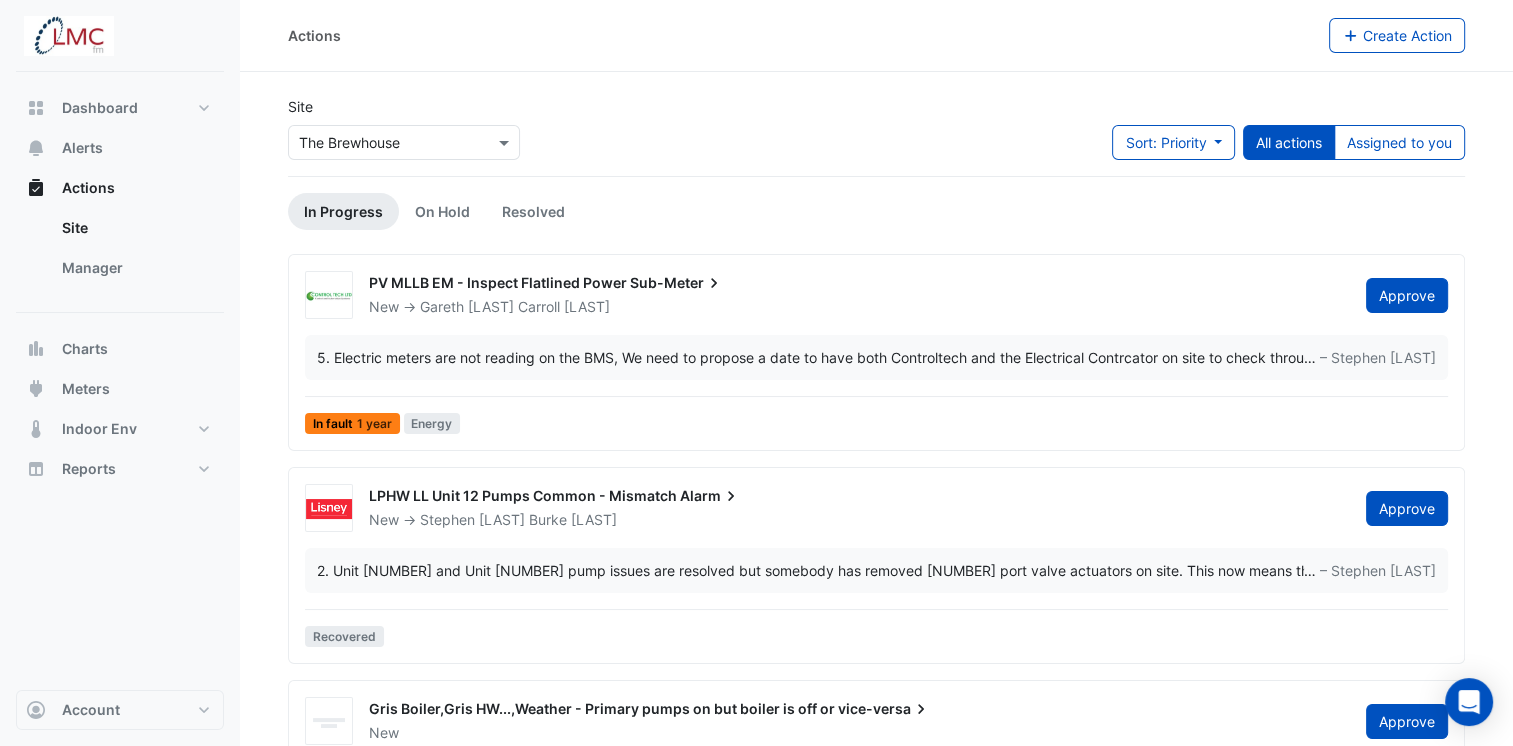 click at bounding box center [384, 143] 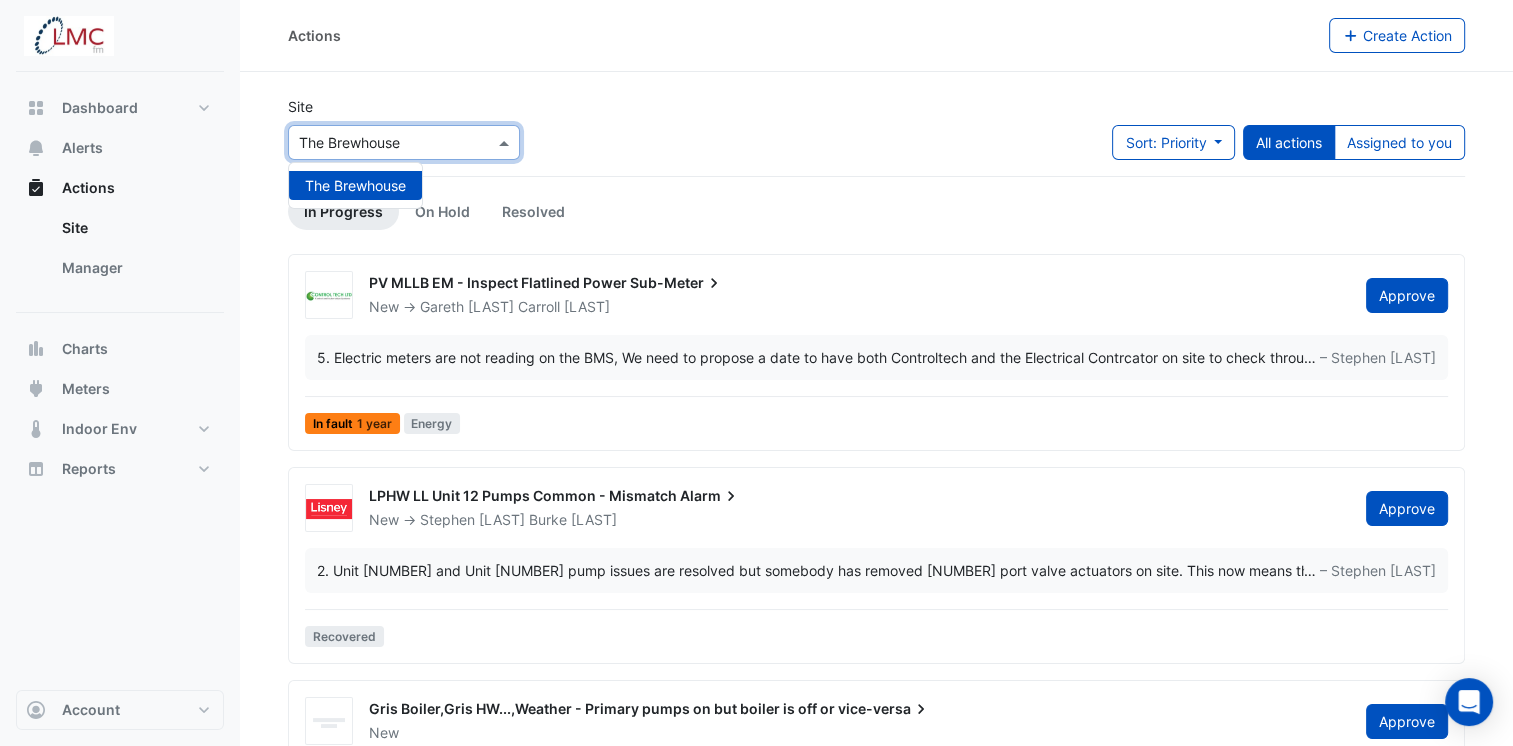 click at bounding box center (384, 143) 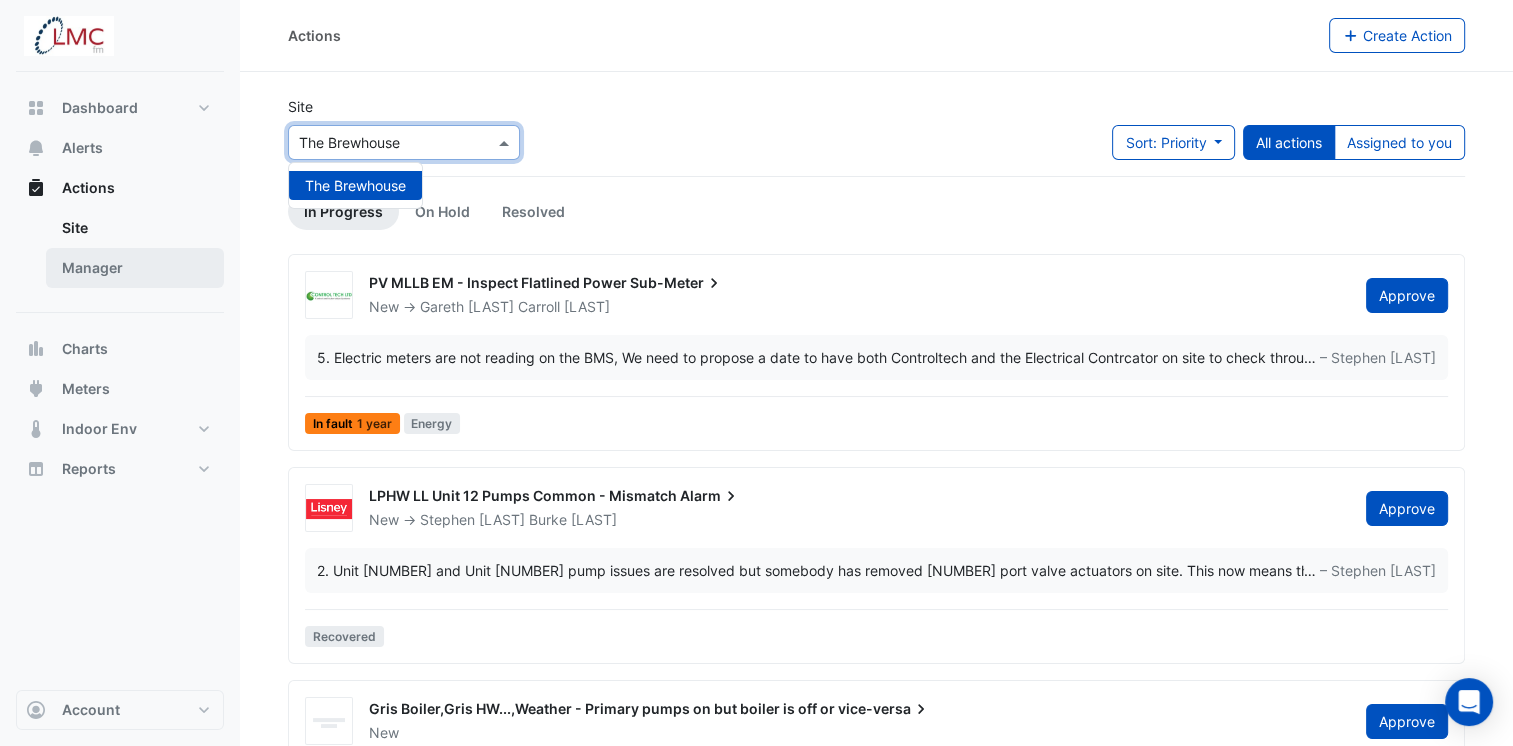 click on "Manager" at bounding box center (135, 268) 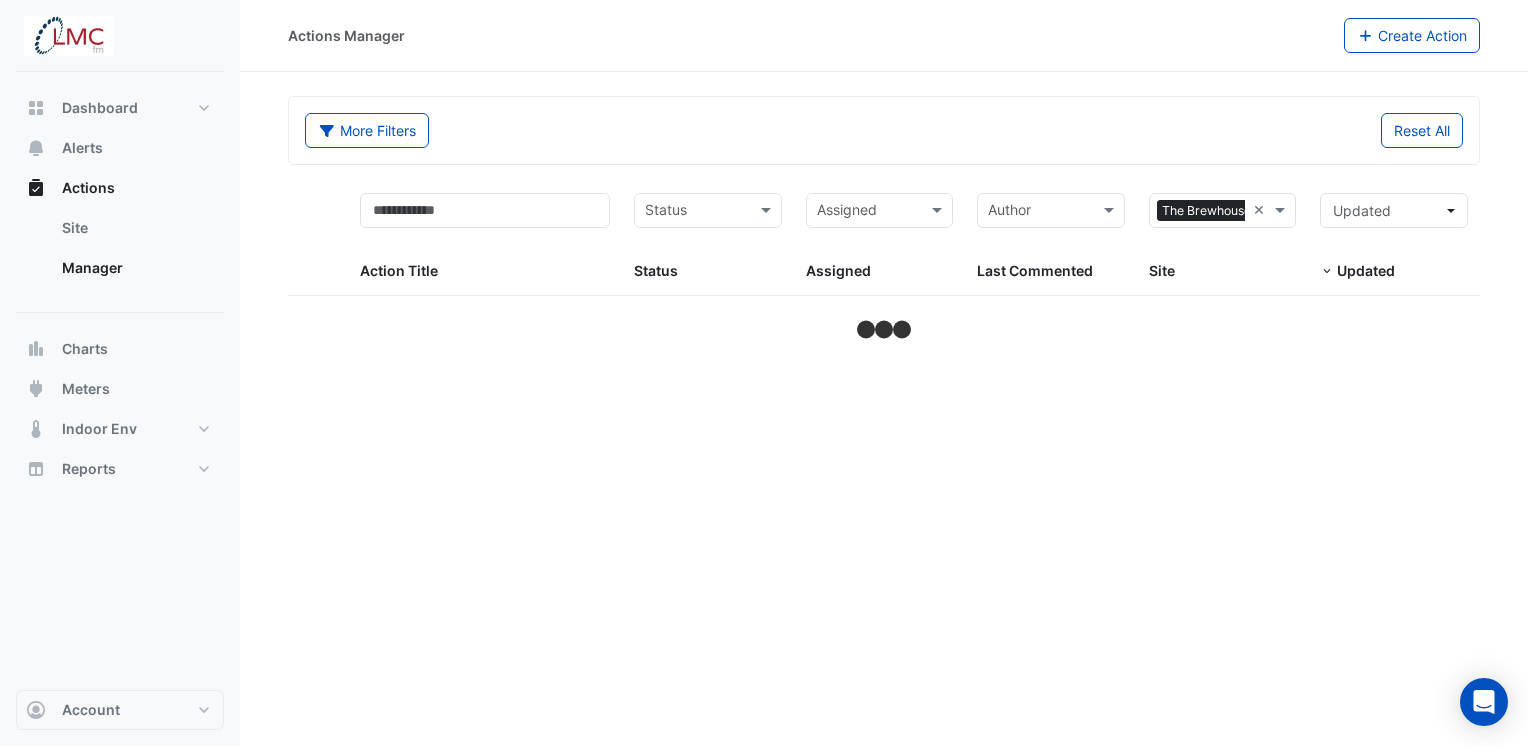 select on "***" 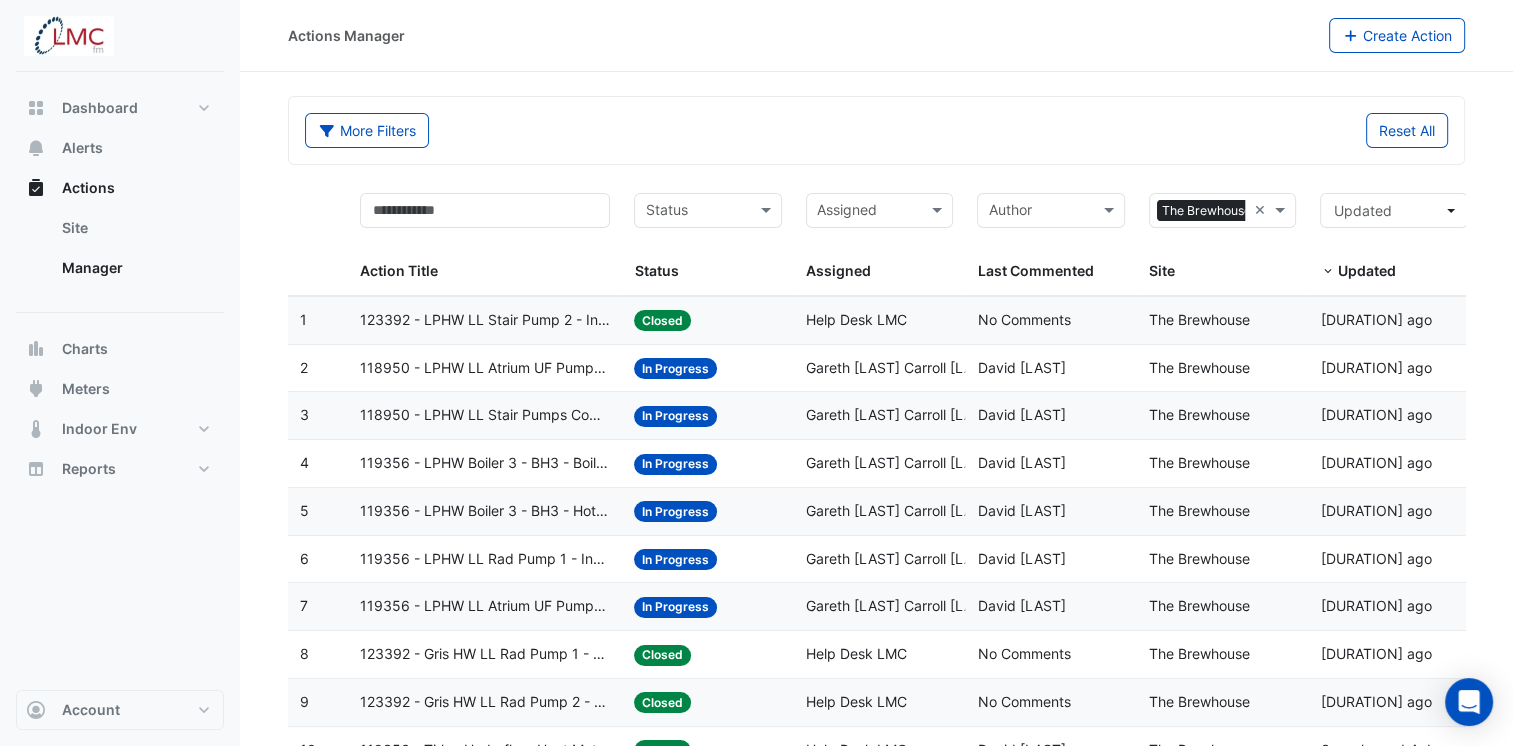click on "123392 - LPHW LL Stair Pump 2 - Inspect Pump Fault" 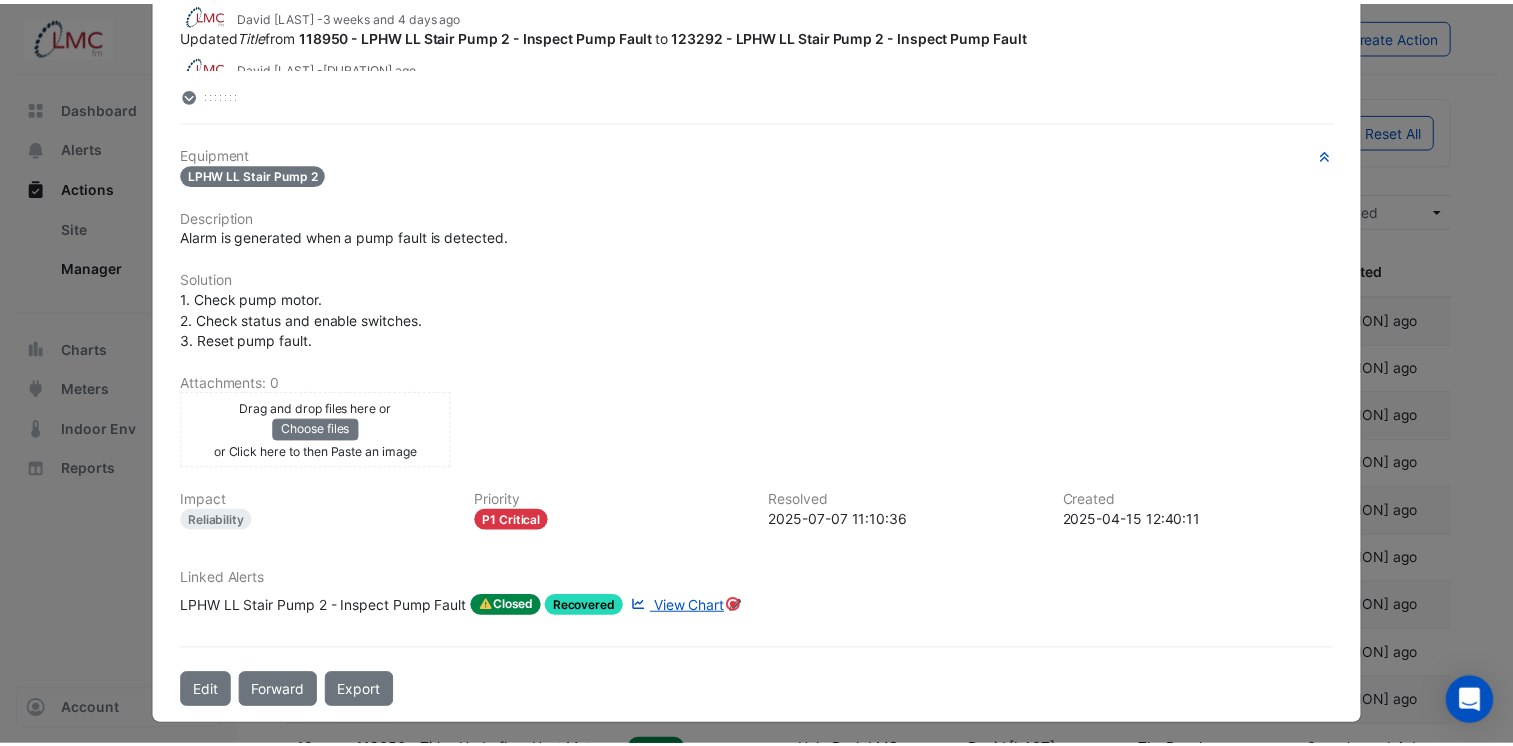 scroll, scrollTop: 0, scrollLeft: 0, axis: both 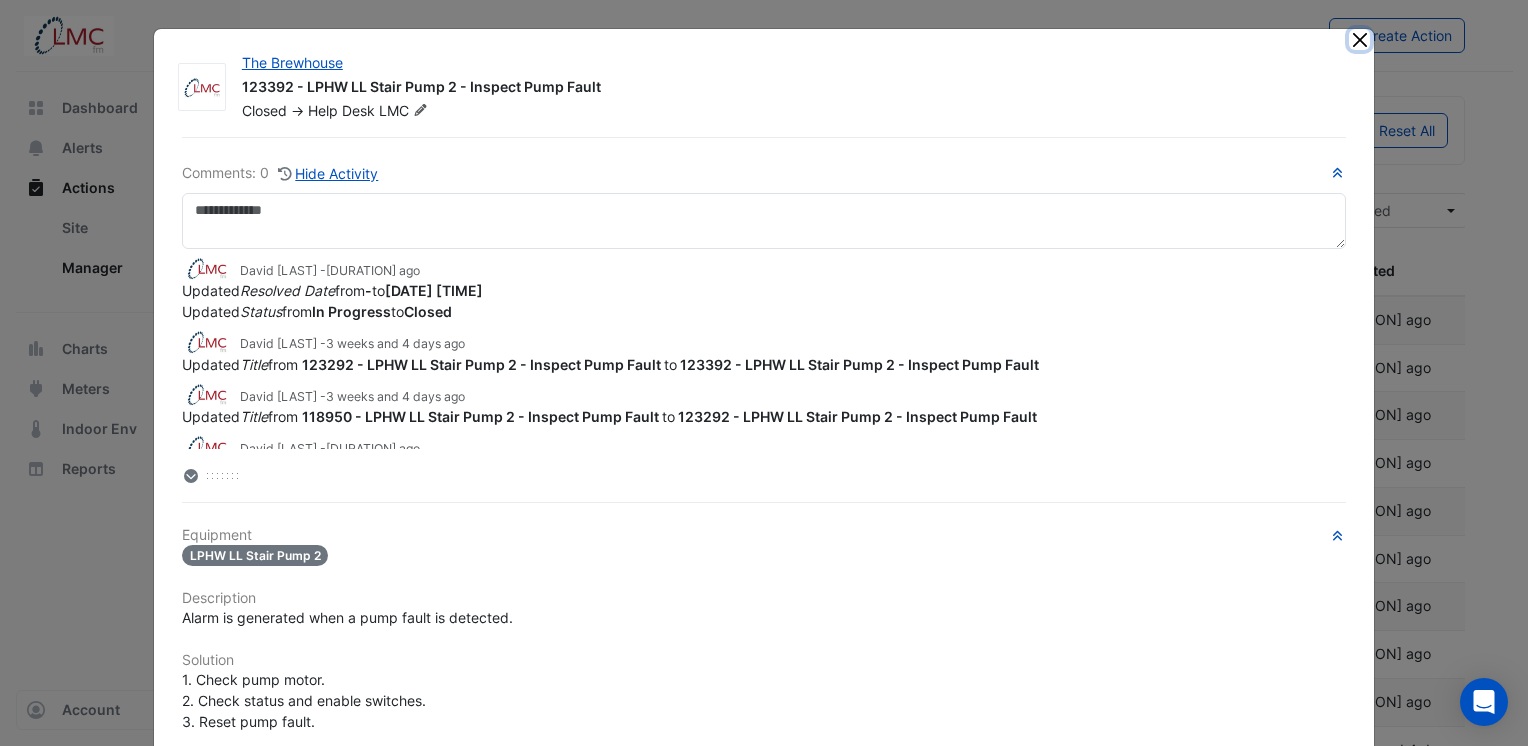 click 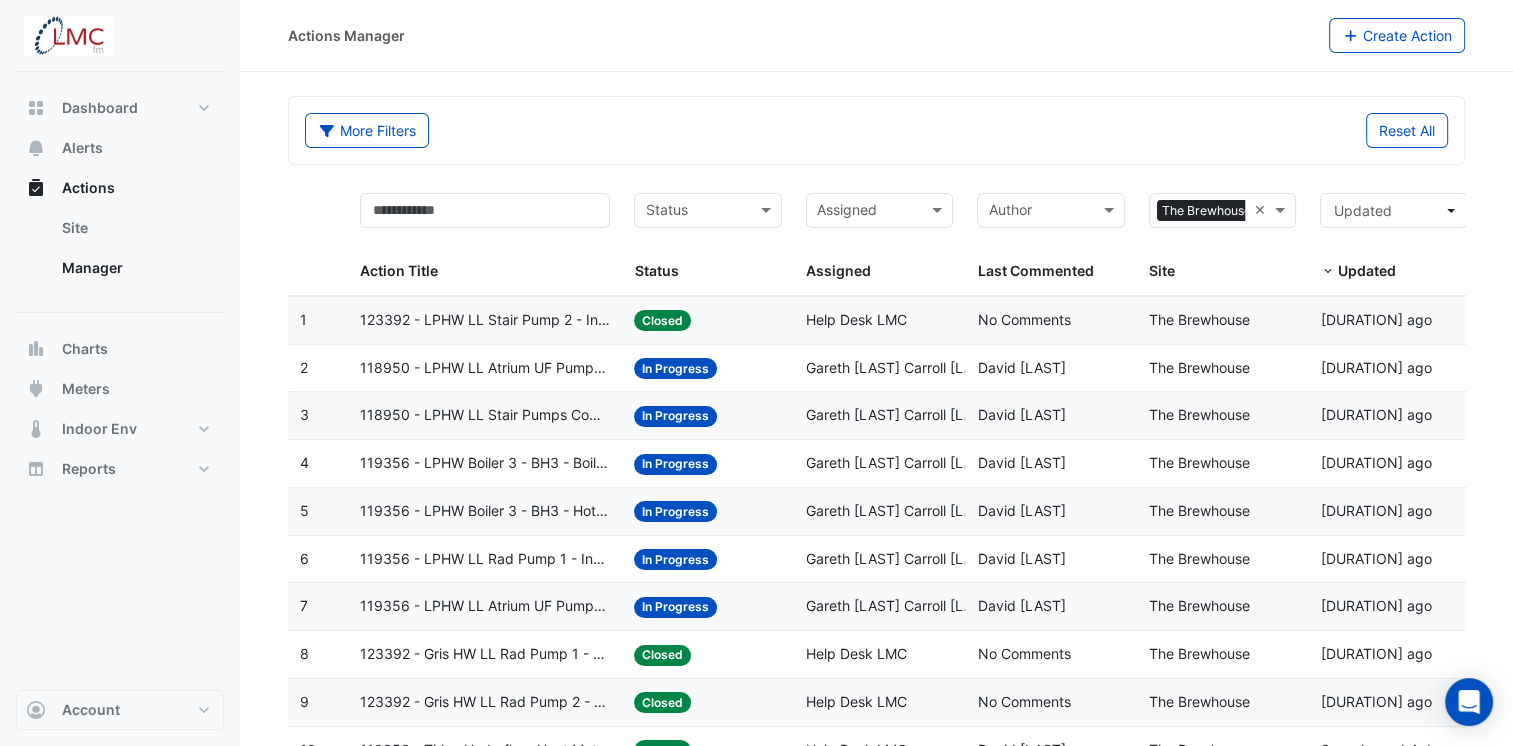 click on "118950 - LPHW LL Atrium UF Pumps Common - Confirm Unit Overnight Operation (Energy Waste)" 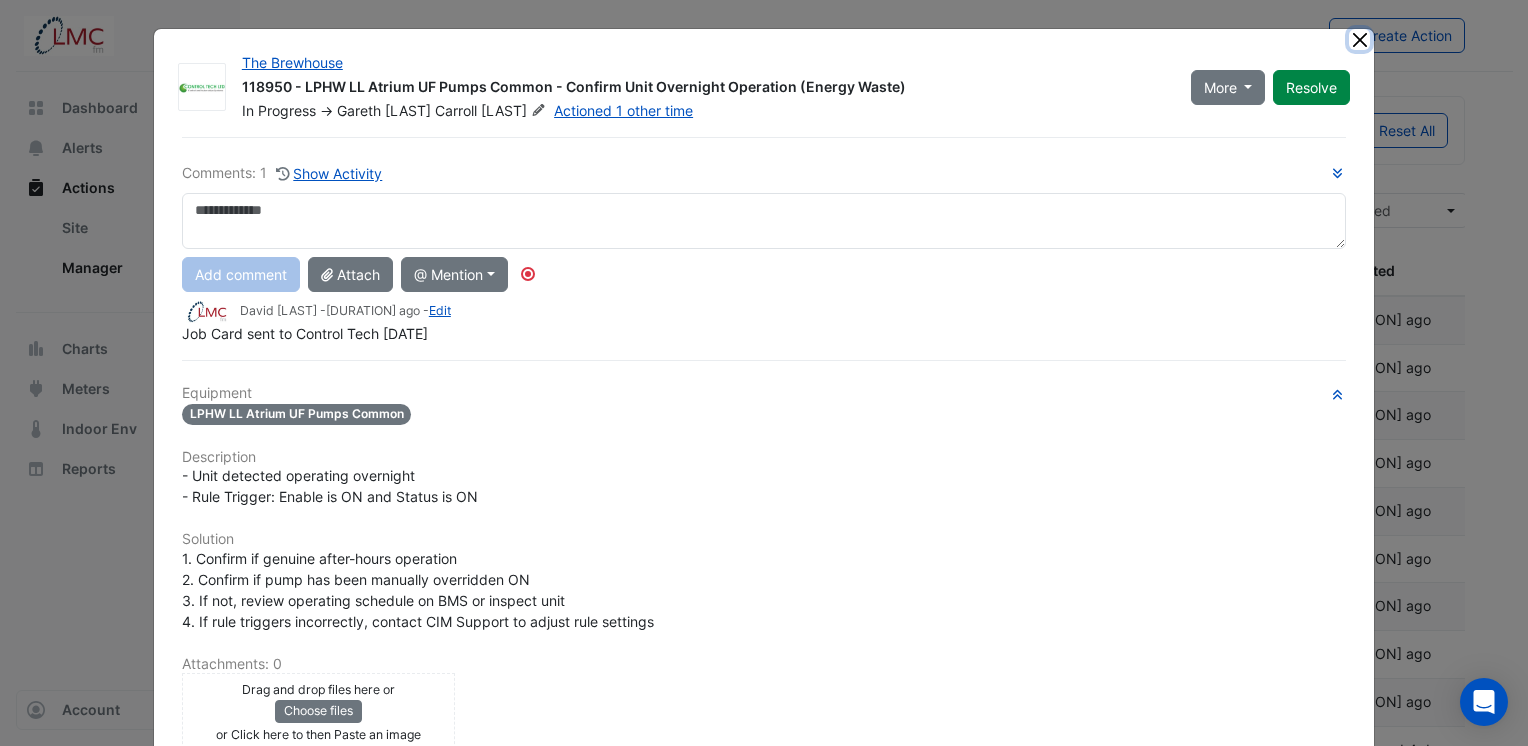 drag, startPoint x: 1353, startPoint y: 34, endPoint x: 1140, endPoint y: 183, distance: 259.9423 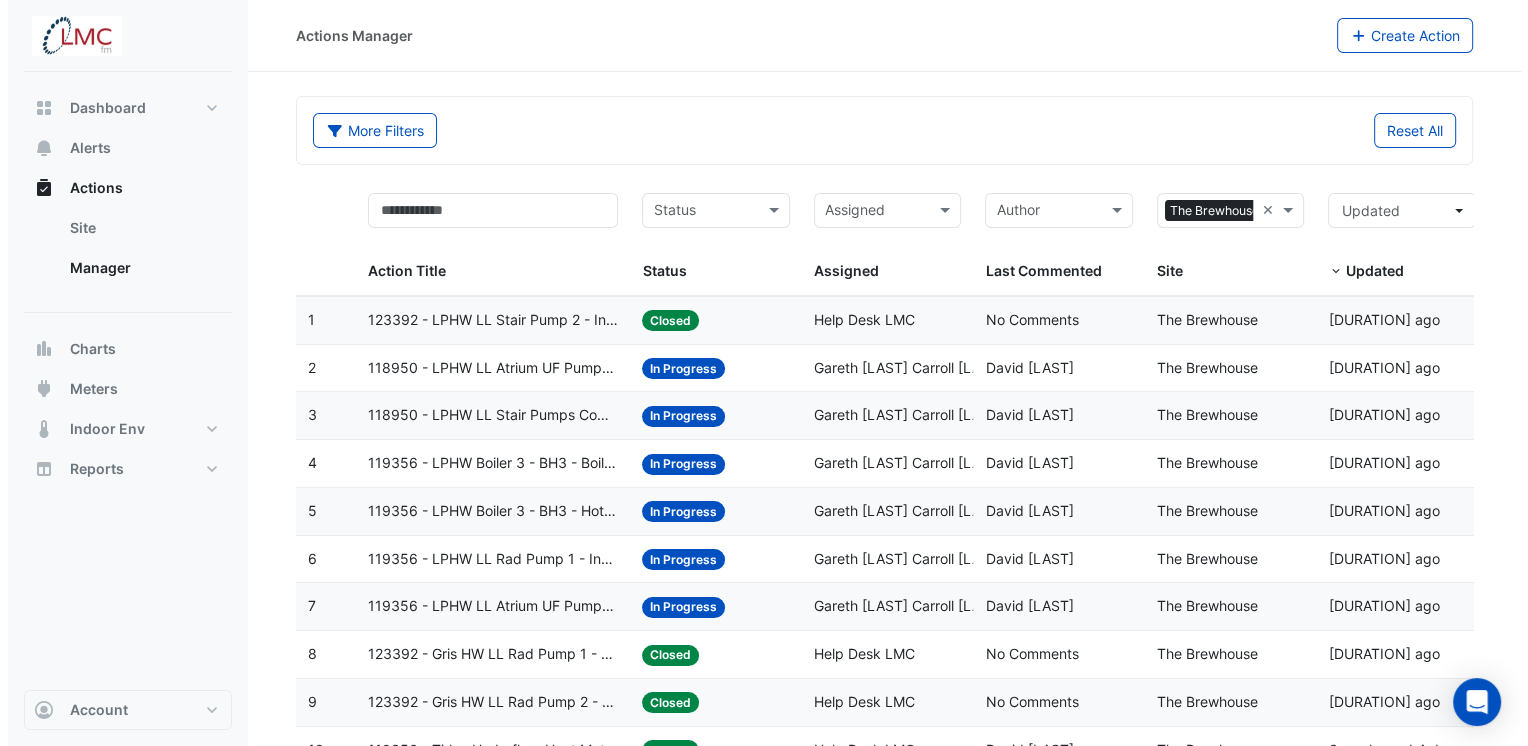 scroll, scrollTop: 500, scrollLeft: 0, axis: vertical 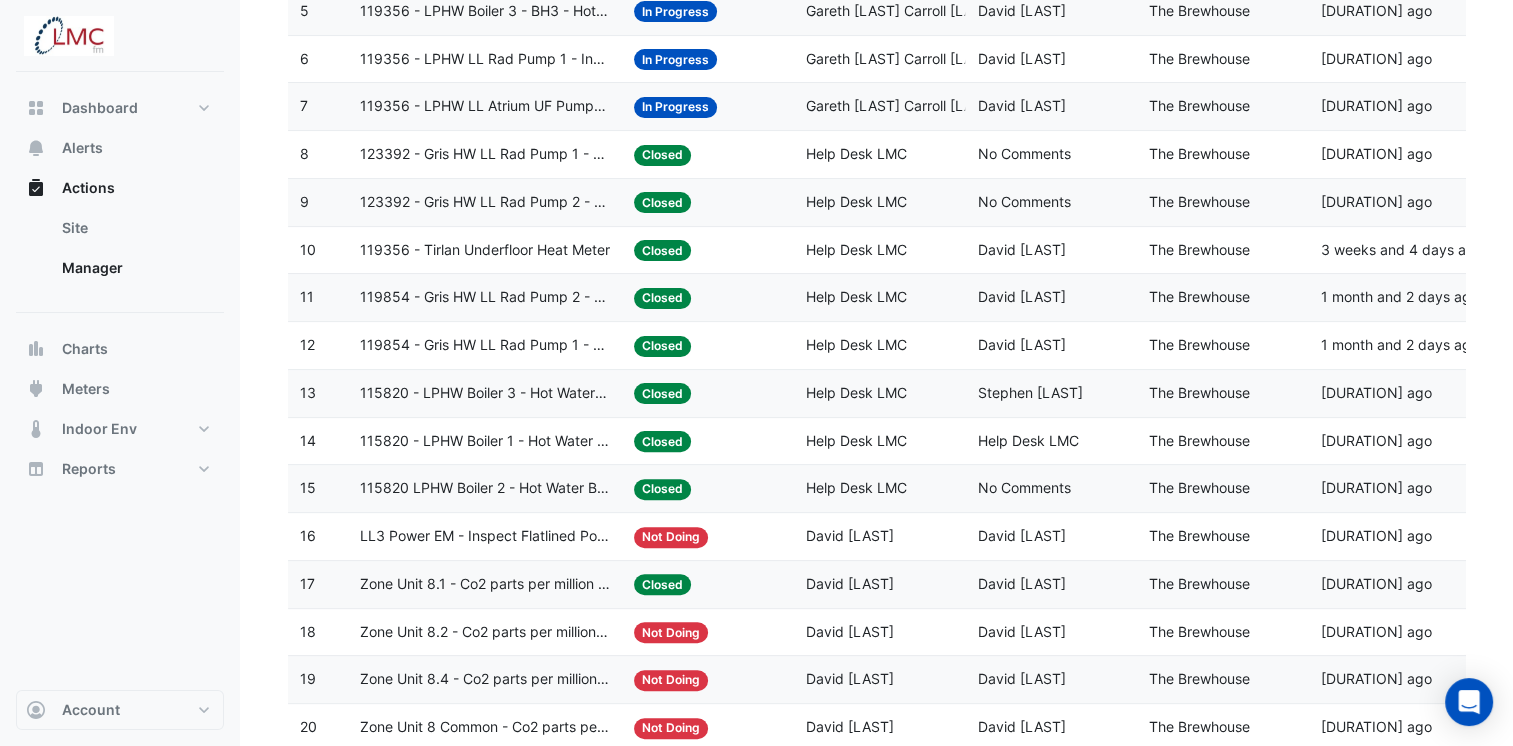 click on "115820 LPHW Boiler 2 - Hot Water Boiler Excessive Operation (Enable only)" 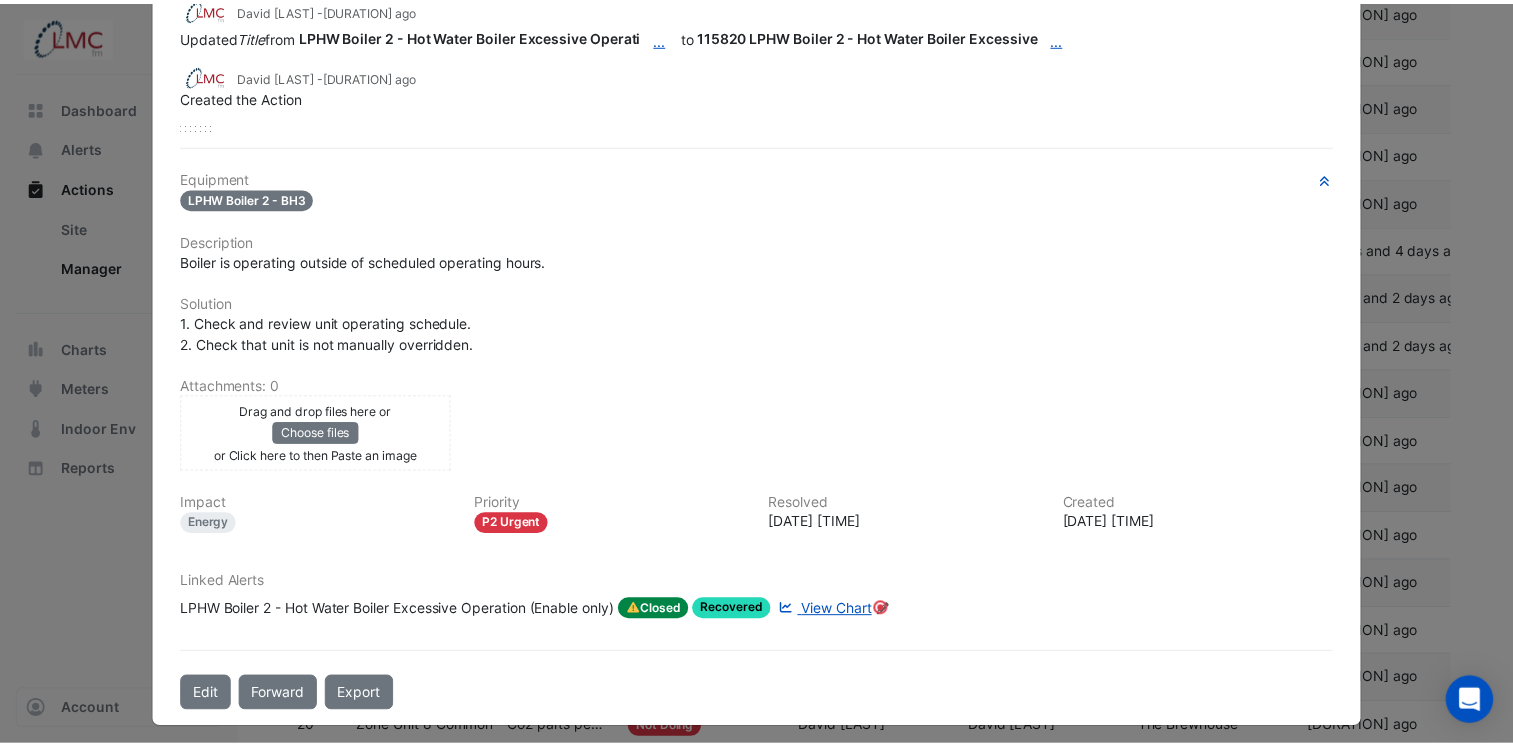 scroll, scrollTop: 0, scrollLeft: 0, axis: both 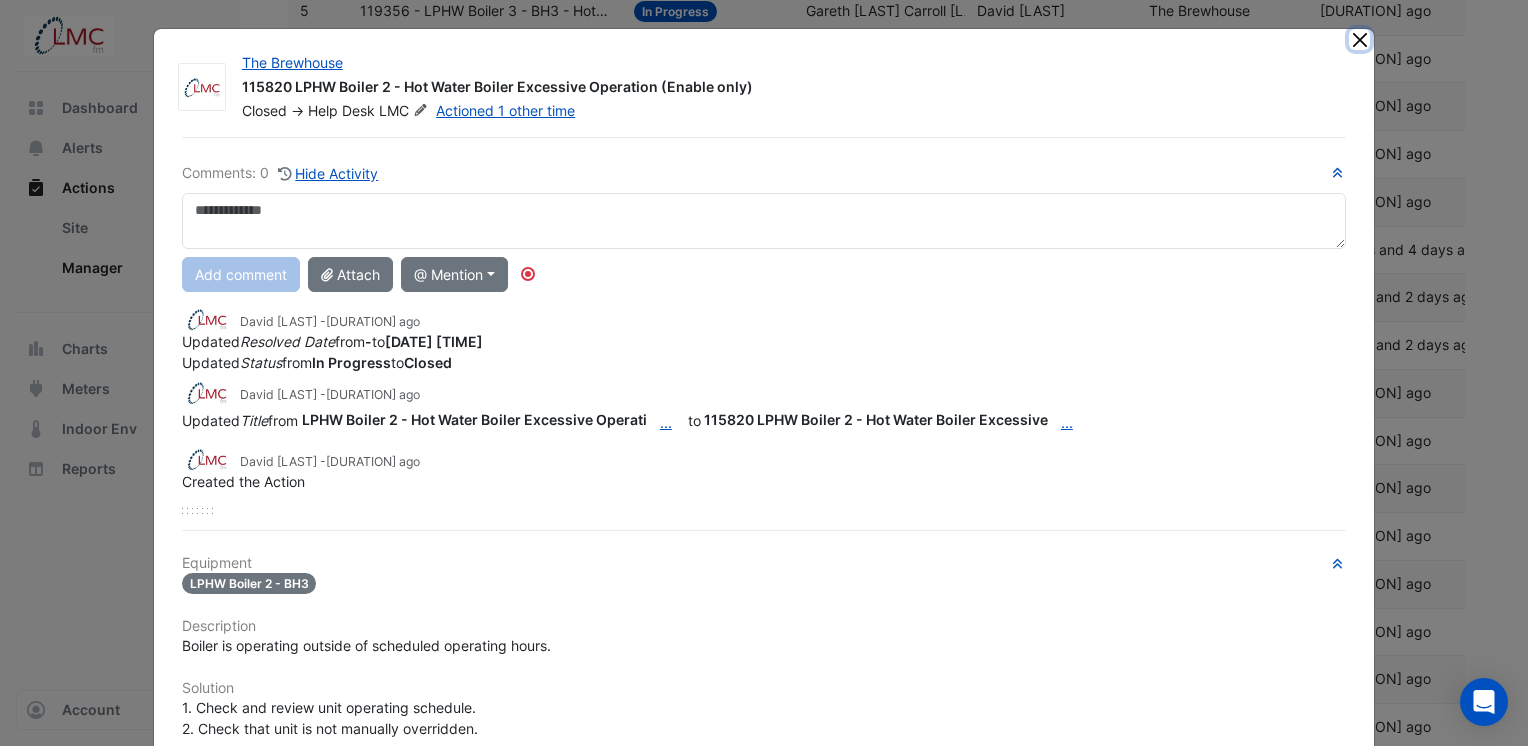 click 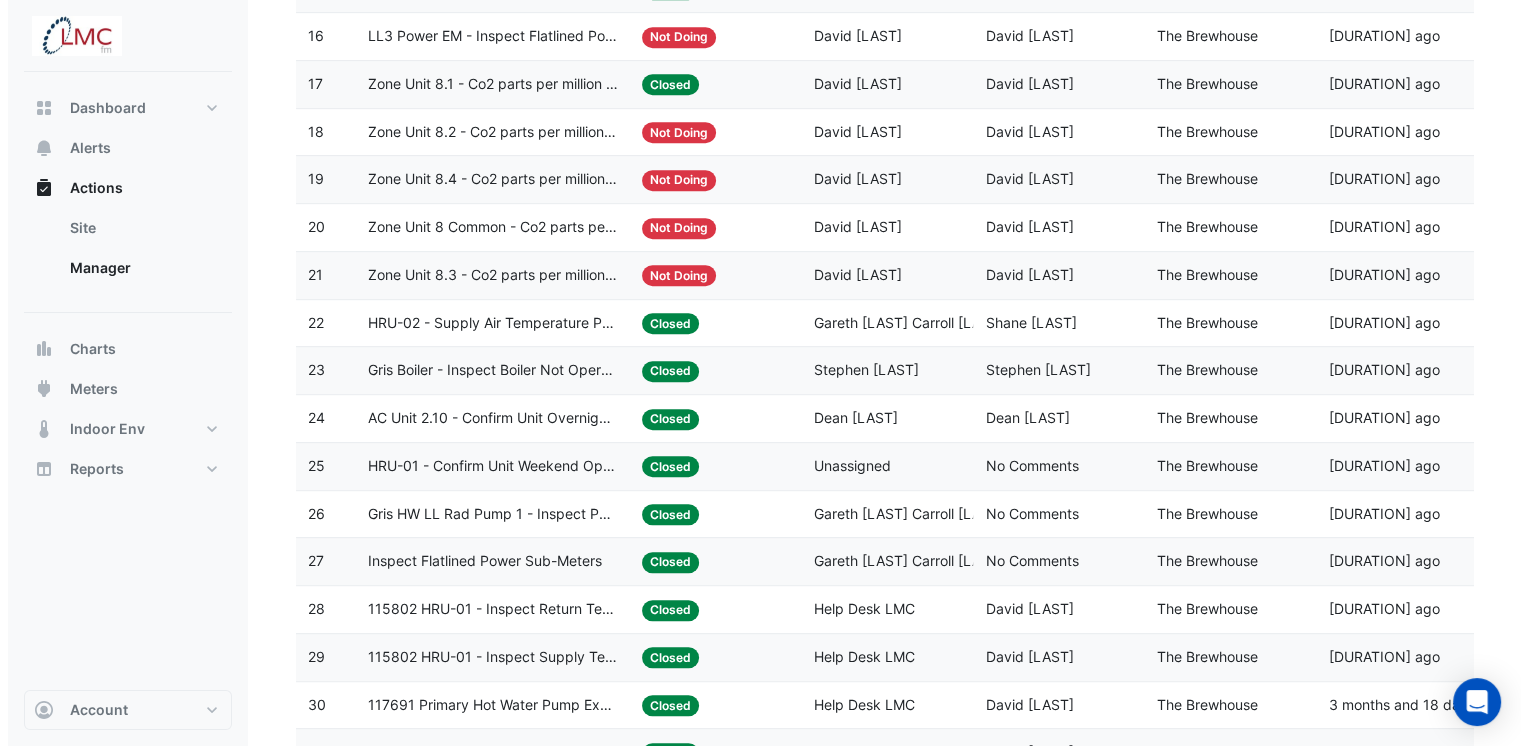 scroll, scrollTop: 1500, scrollLeft: 0, axis: vertical 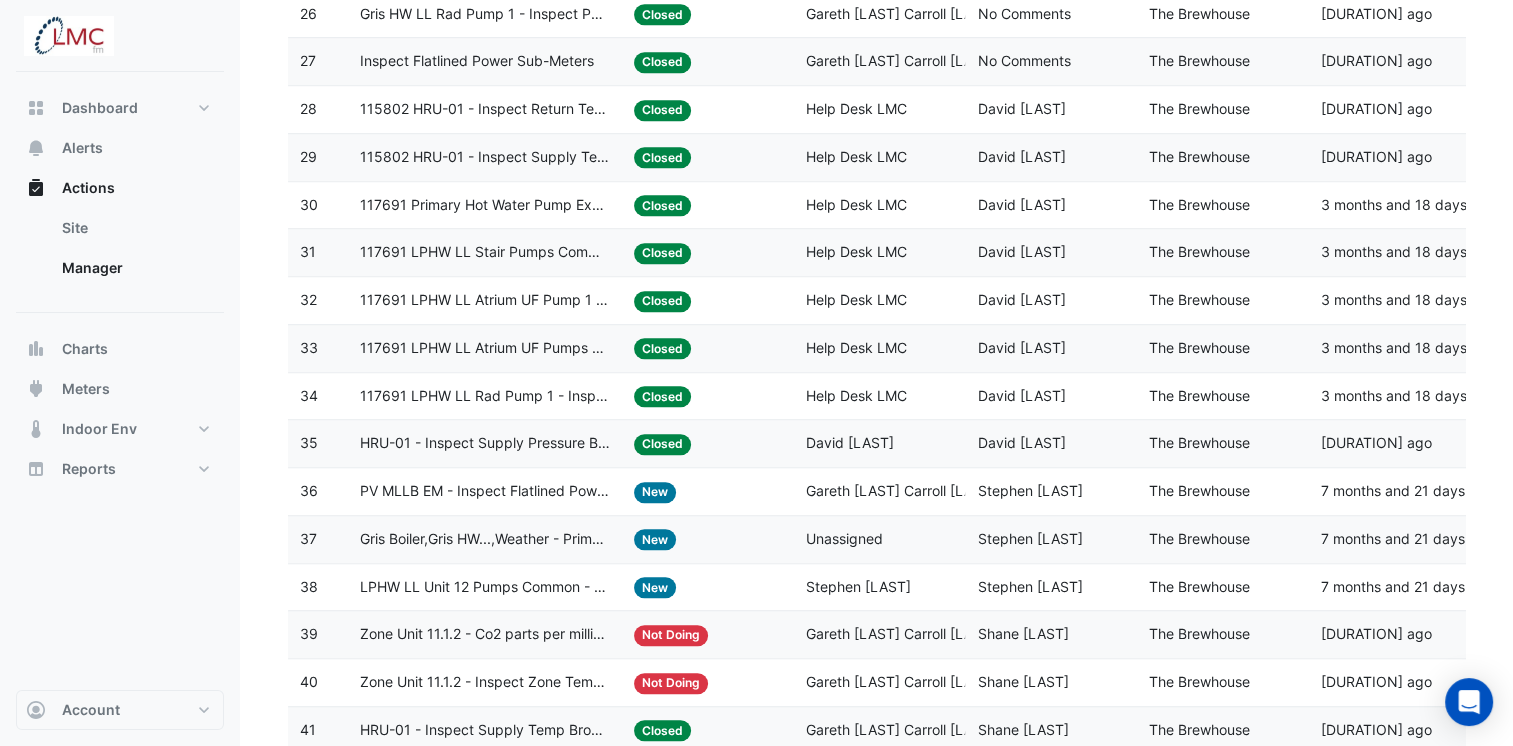 click on "HRU-01 - Inspect Supply Pressure Broken Sensor" 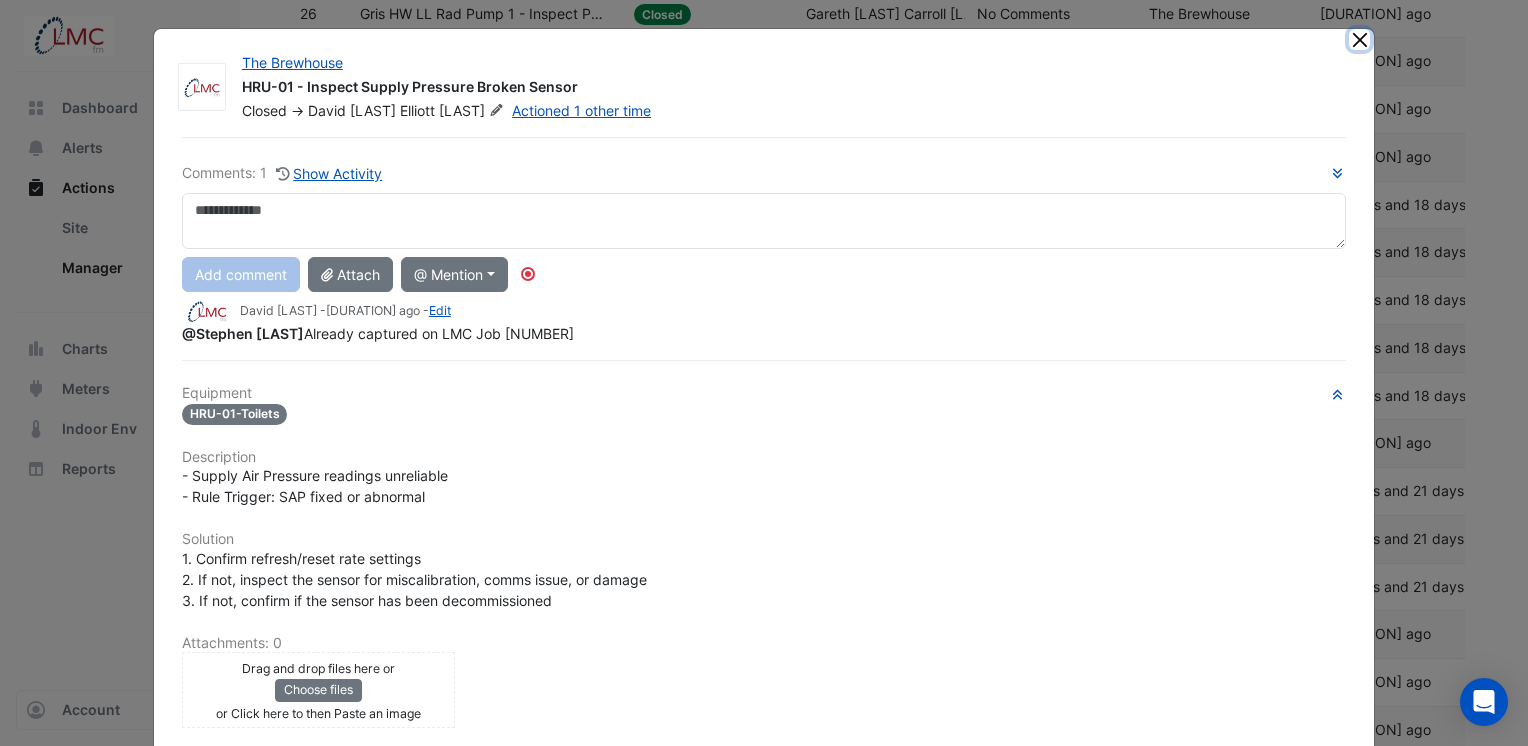 click 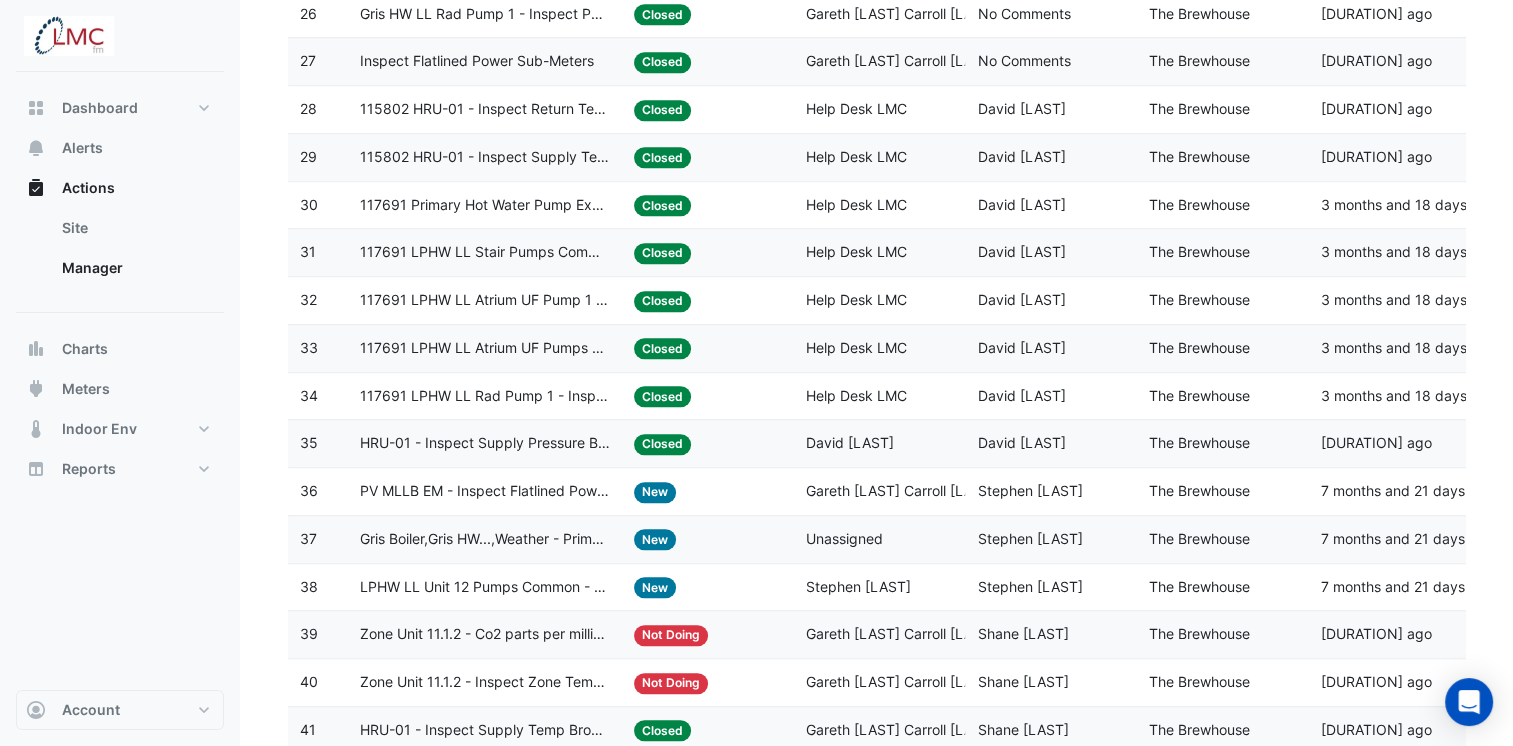 click on "117691 LPHW LL Atrium UF Pumps Common - Confirm Unit Overnight Operation (Energy Waste)" 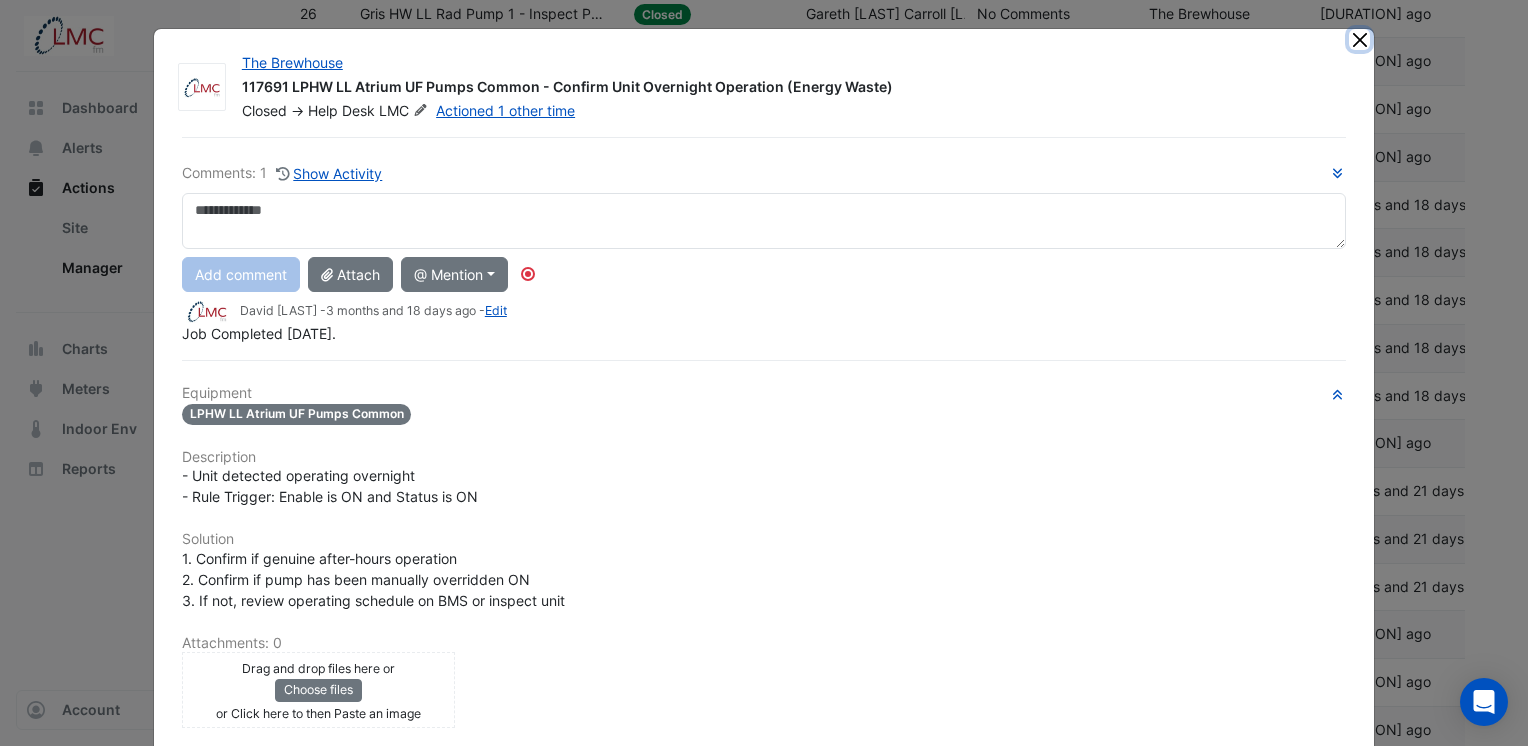 click 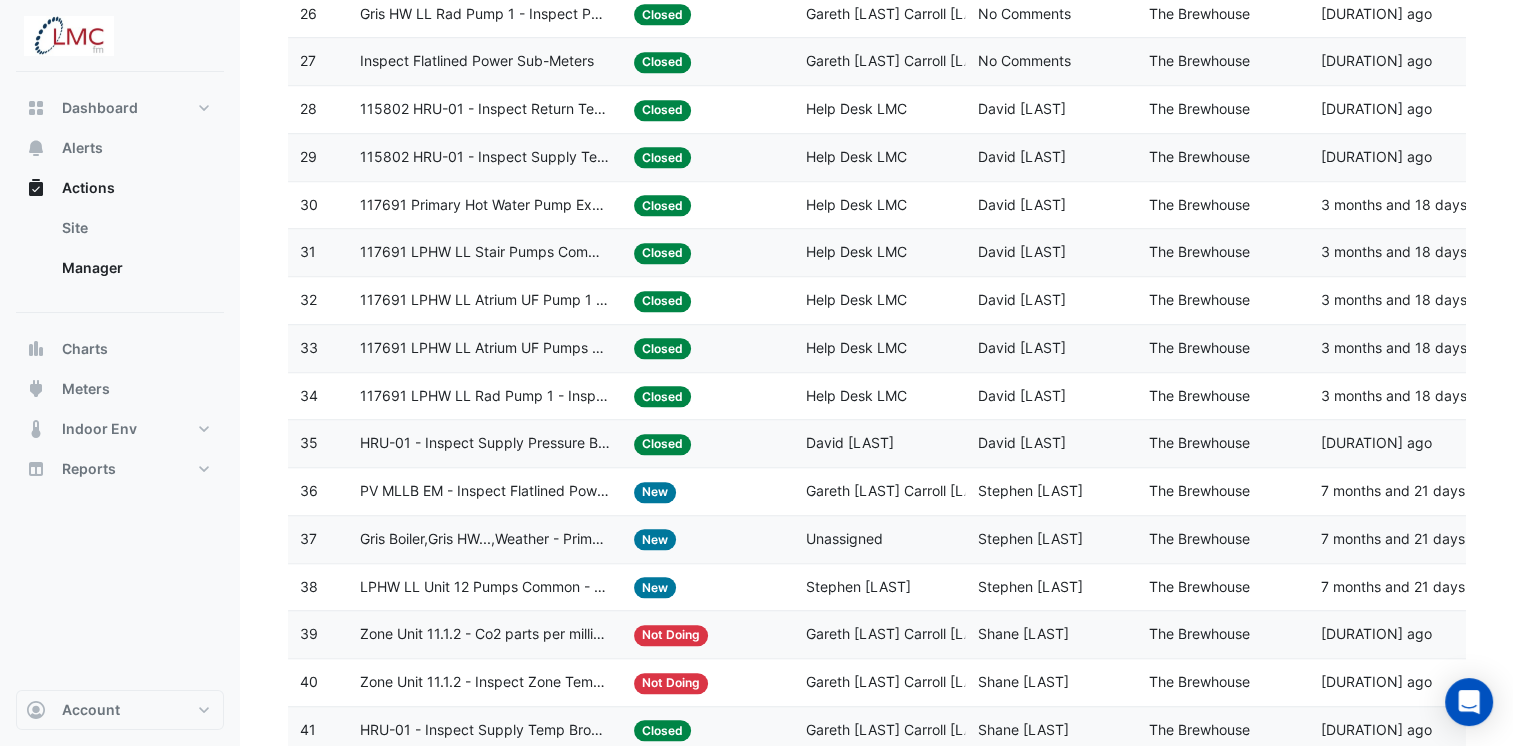 click on "117691 LPHW LL Atrium UF Pump 1 - Inspect Pump Fault" 